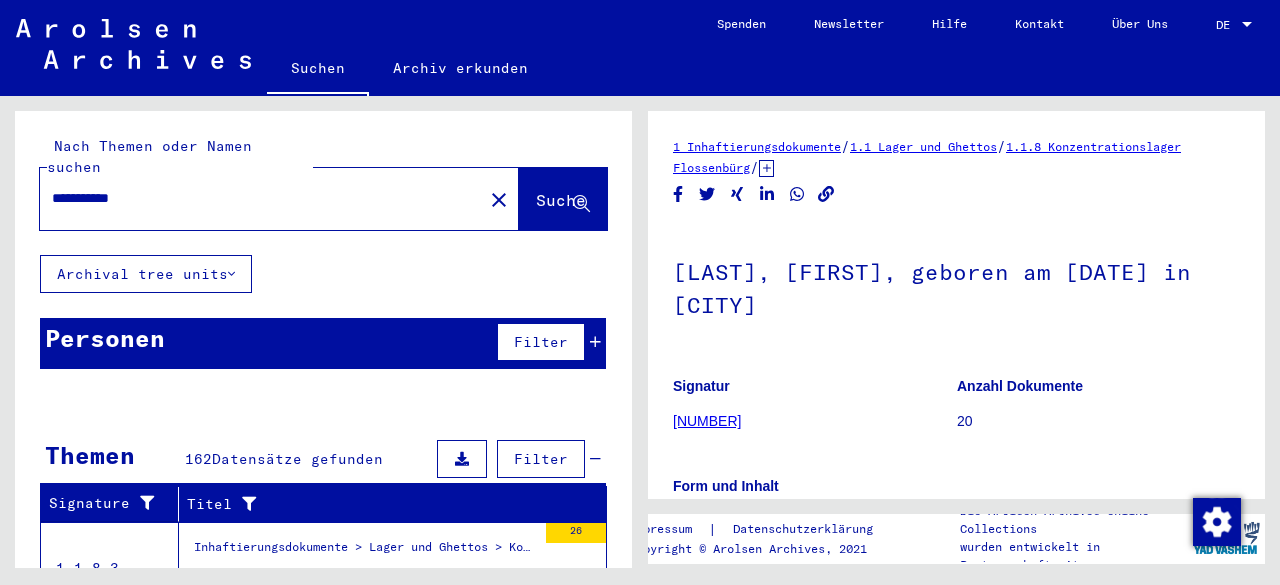 scroll, scrollTop: 0, scrollLeft: 0, axis: both 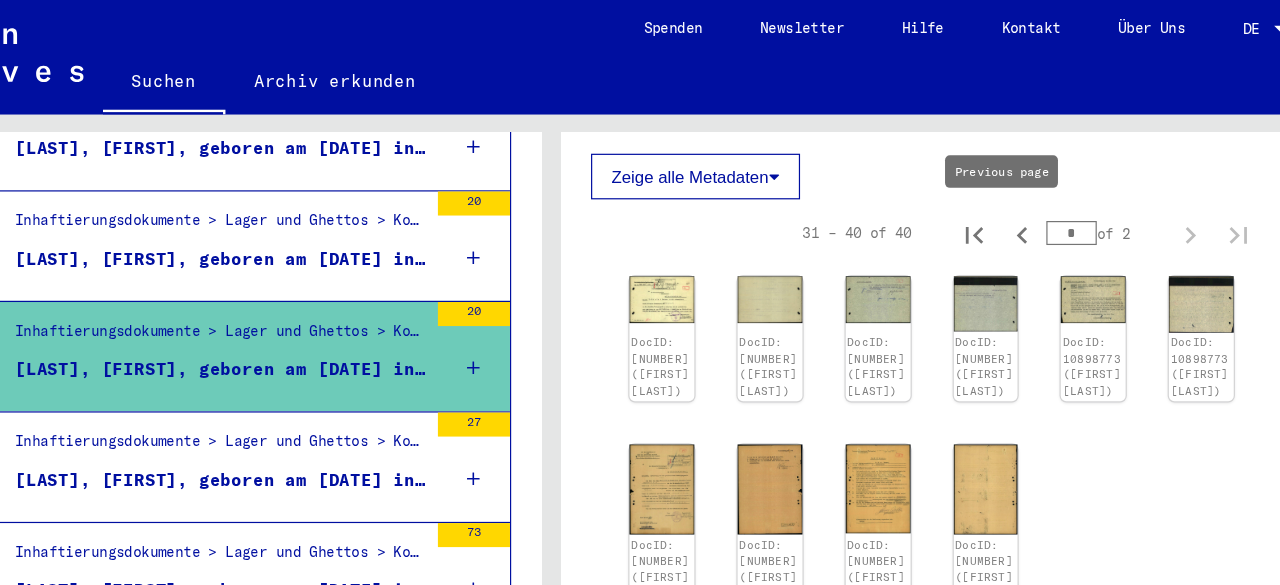 click 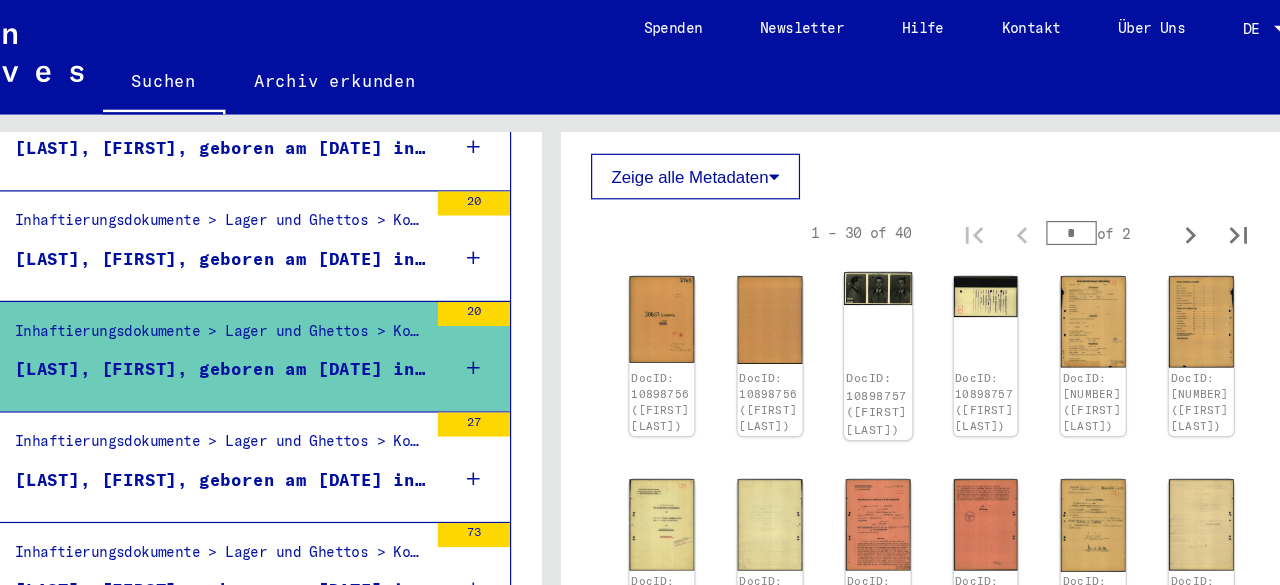click on "DocID: 10898757 ([FIRST] [LAST])" 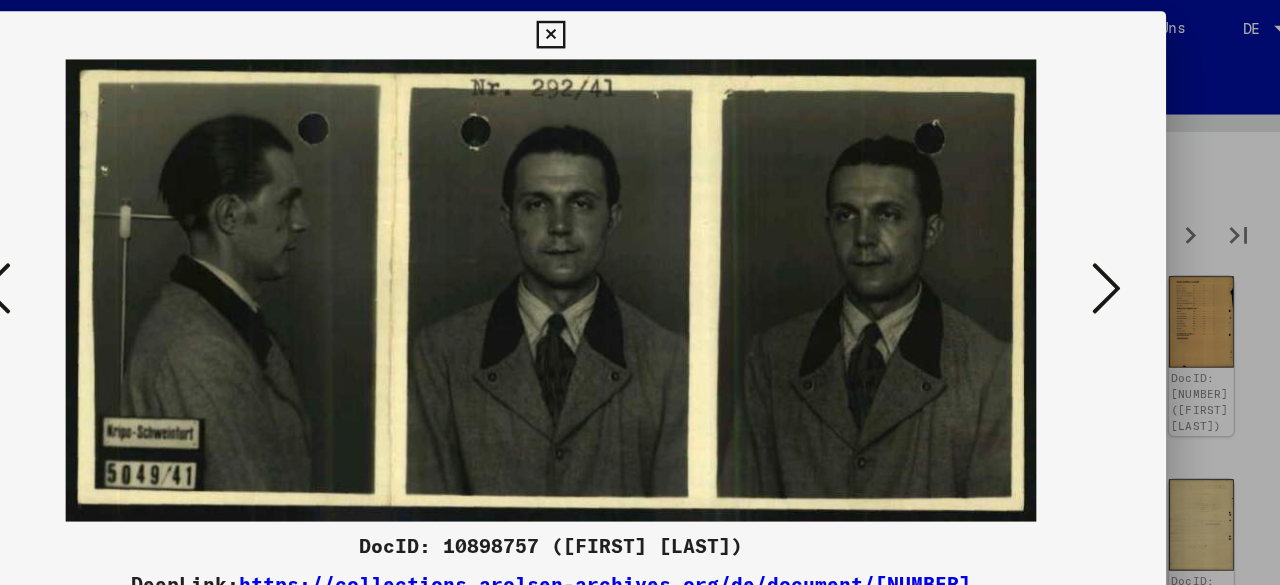 click at bounding box center [1102, 242] 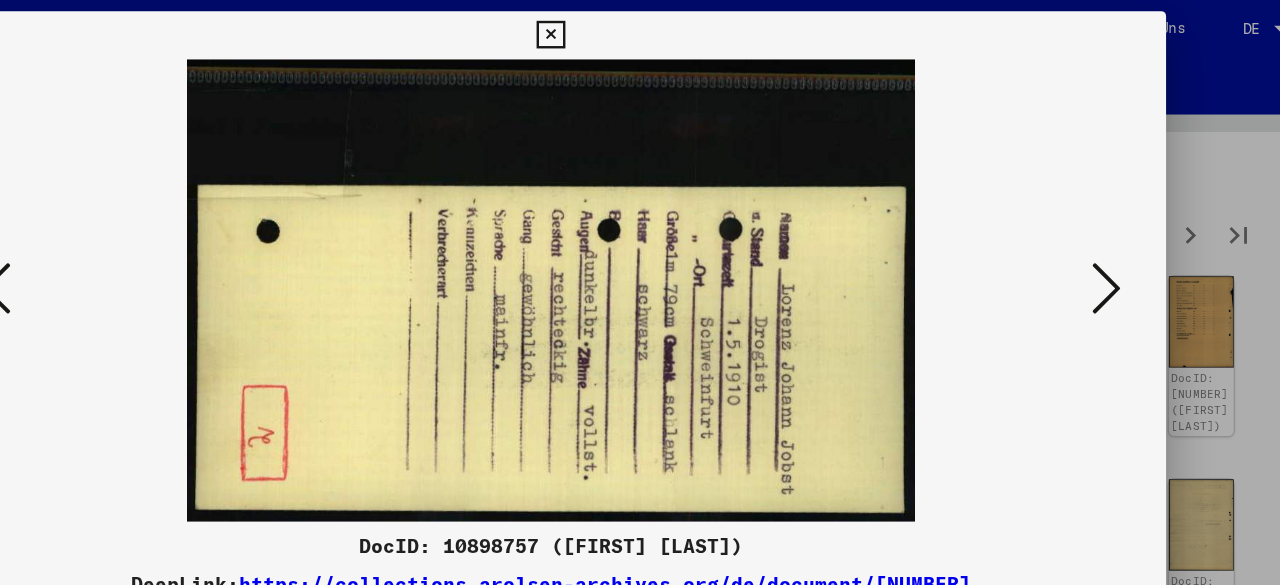 click at bounding box center [1102, 241] 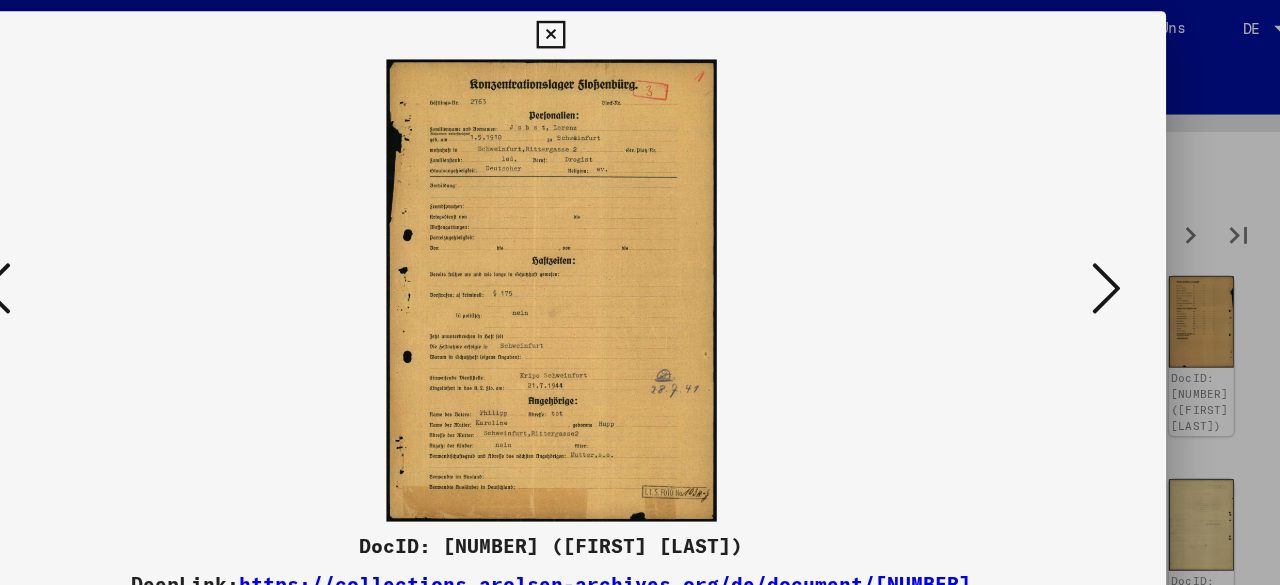 click at bounding box center (1102, 241) 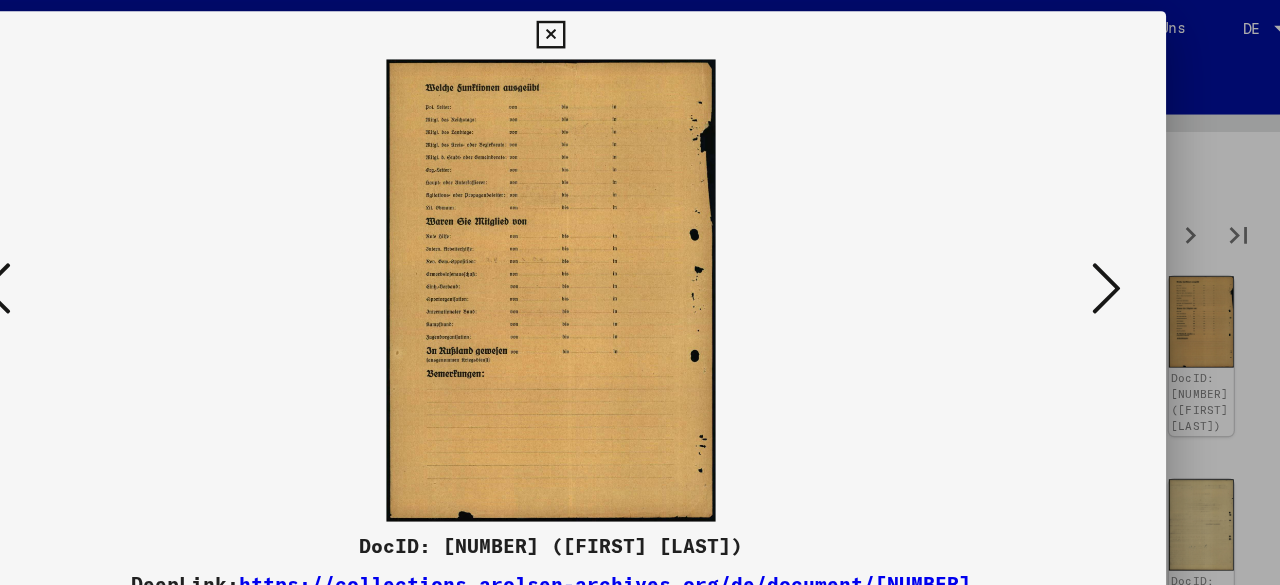 click at bounding box center (1102, 241) 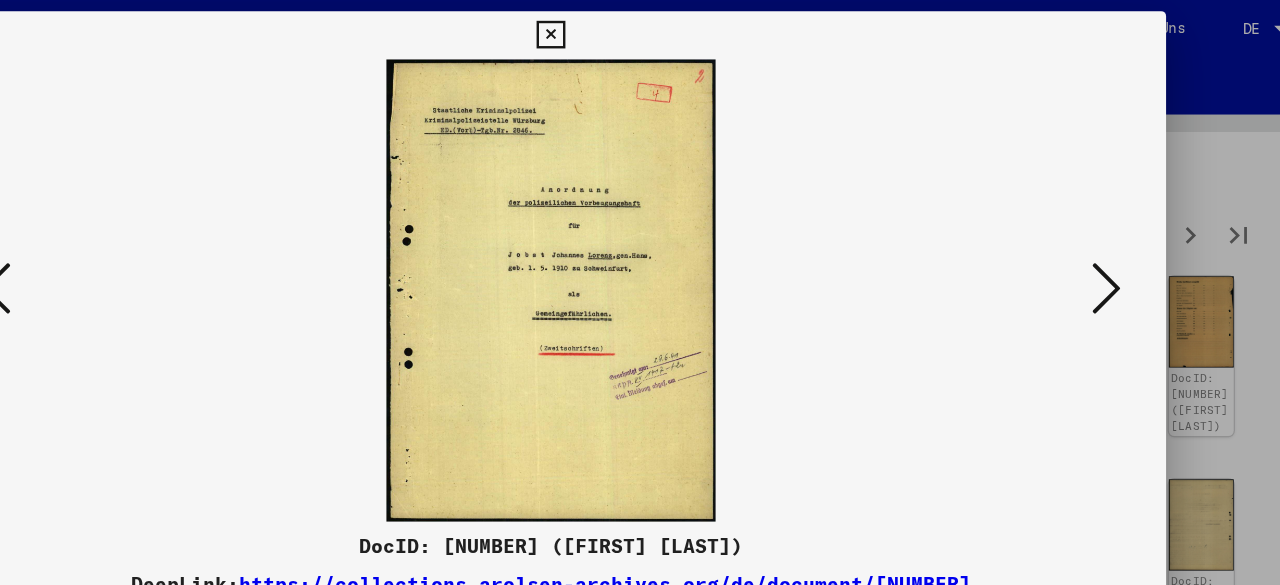 click at bounding box center (1102, 241) 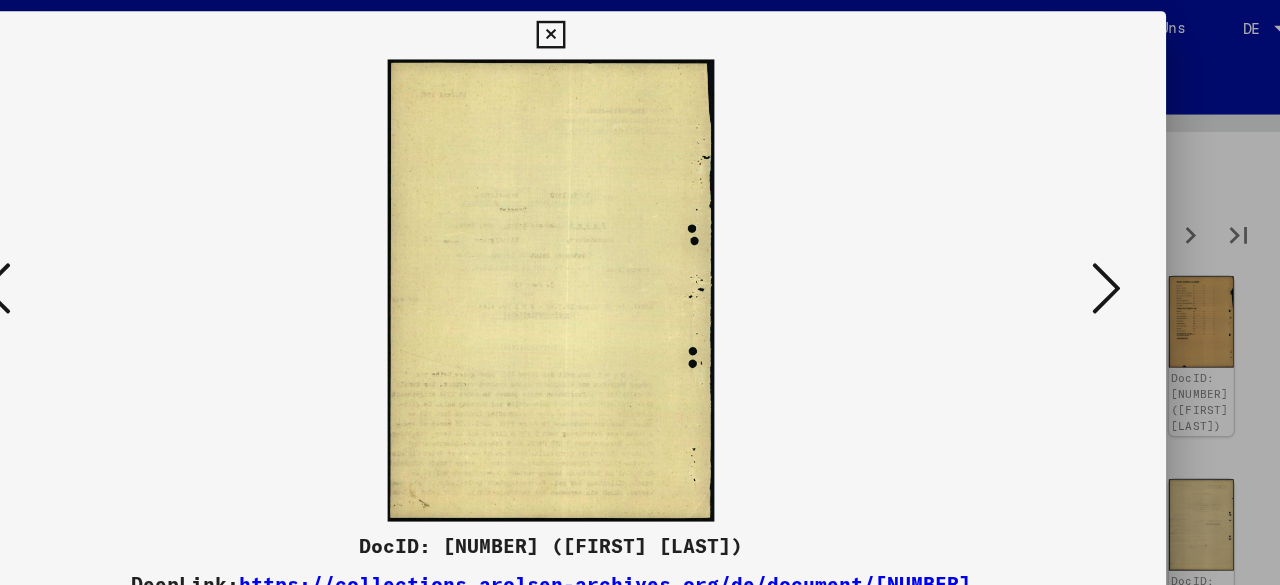 click at bounding box center (1102, 241) 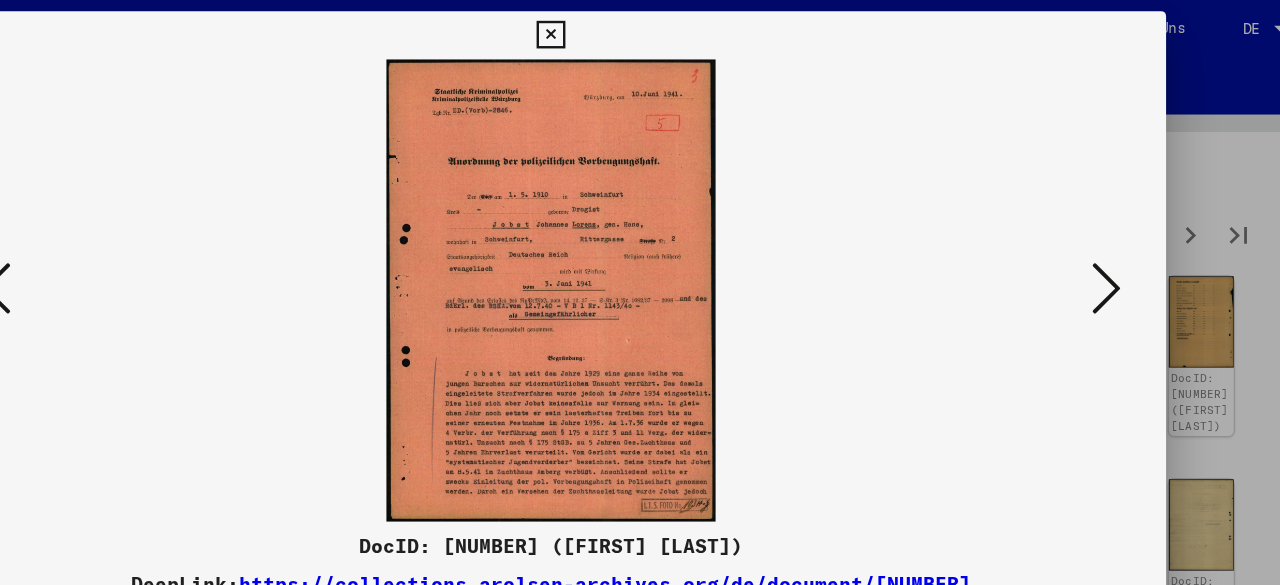 click at bounding box center [1102, 241] 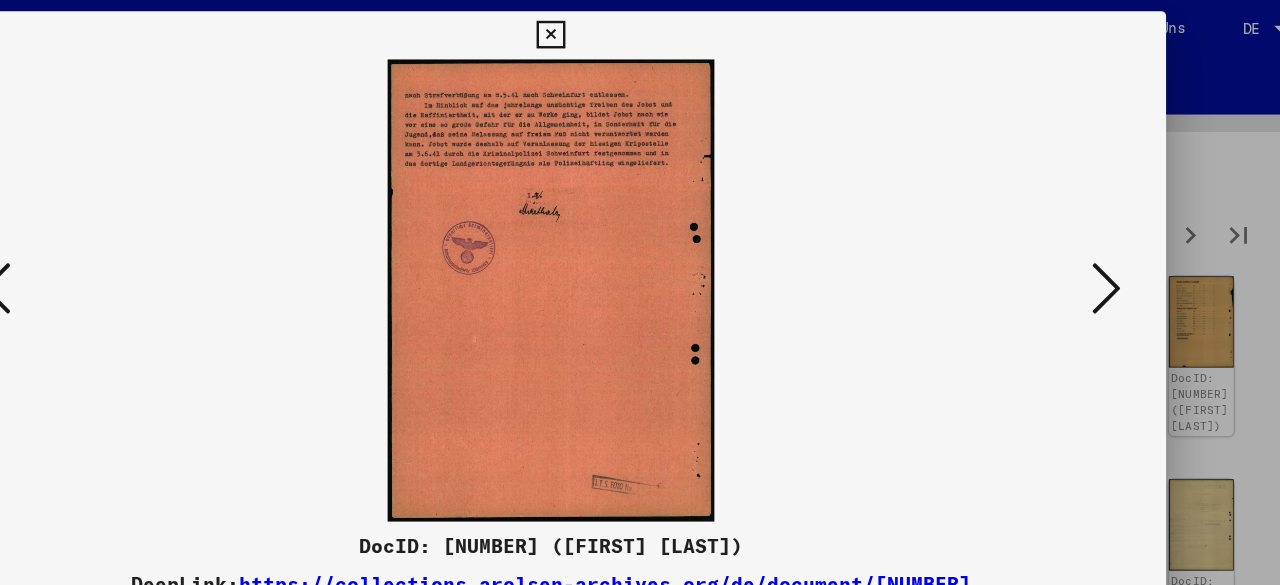 click at bounding box center (1102, 241) 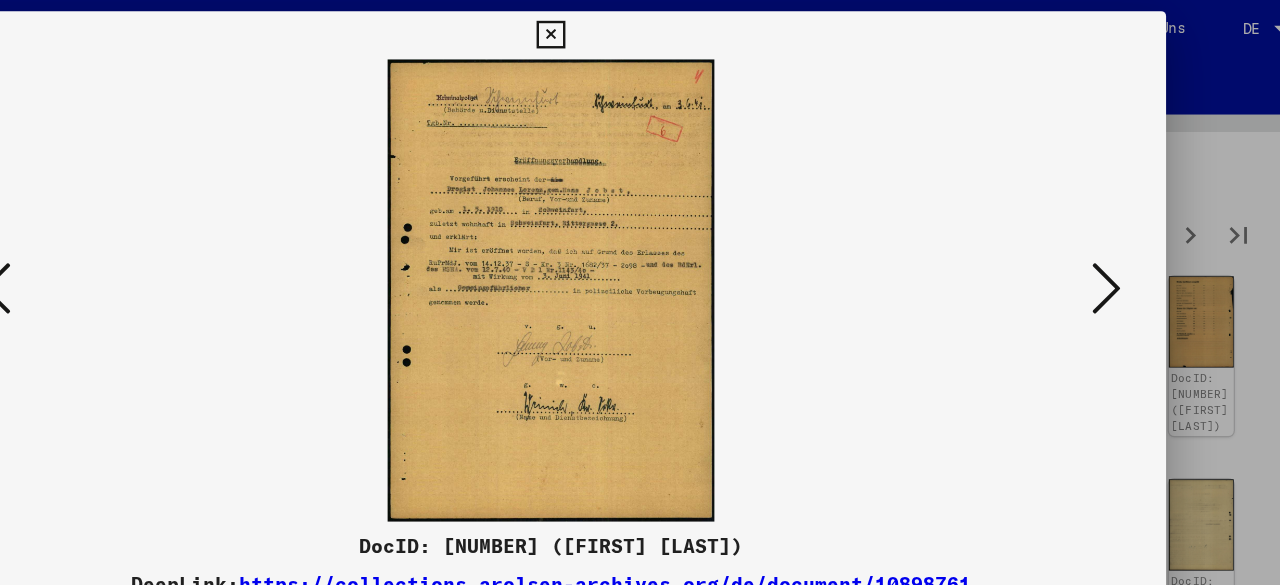 click at bounding box center (1102, 241) 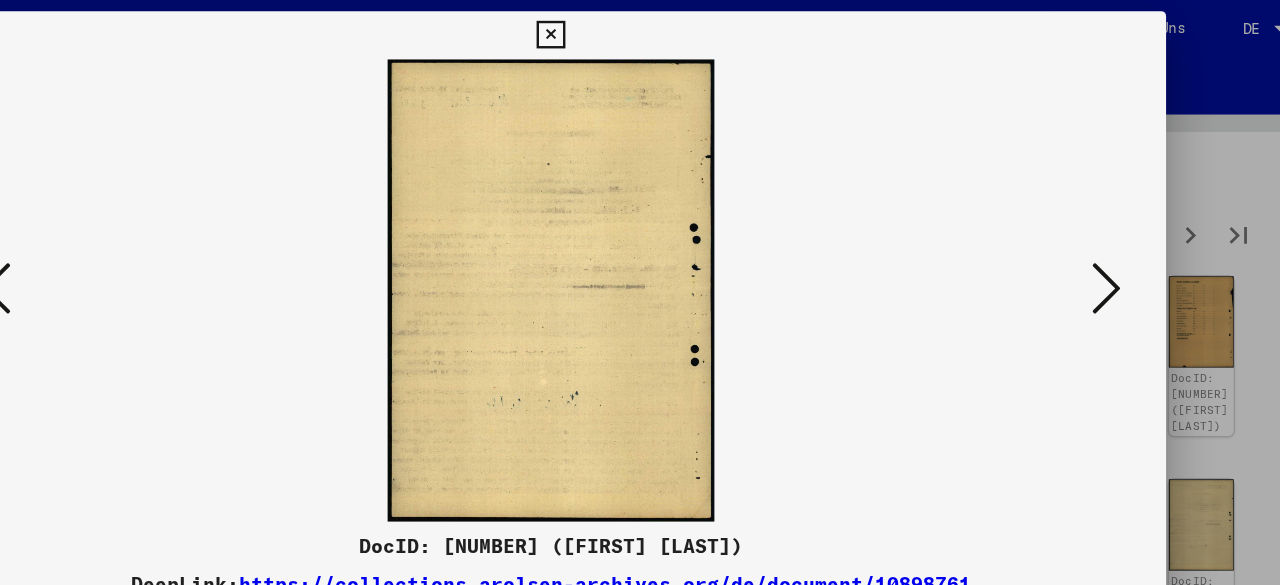 click at bounding box center (1102, 241) 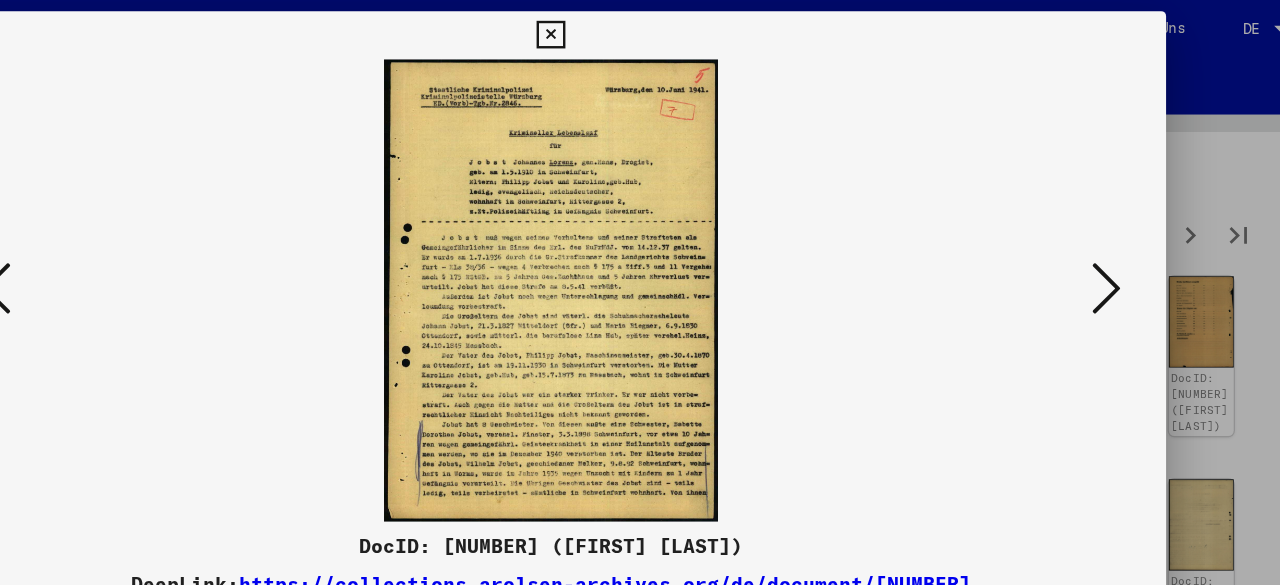 click at bounding box center (1102, 241) 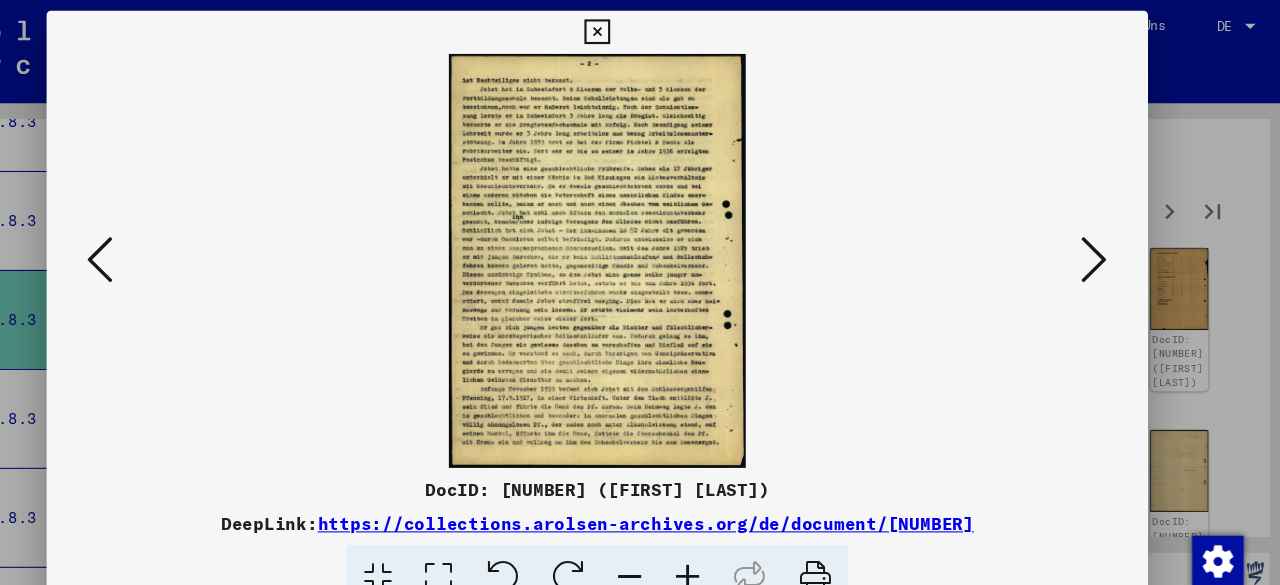 click at bounding box center [178, 241] 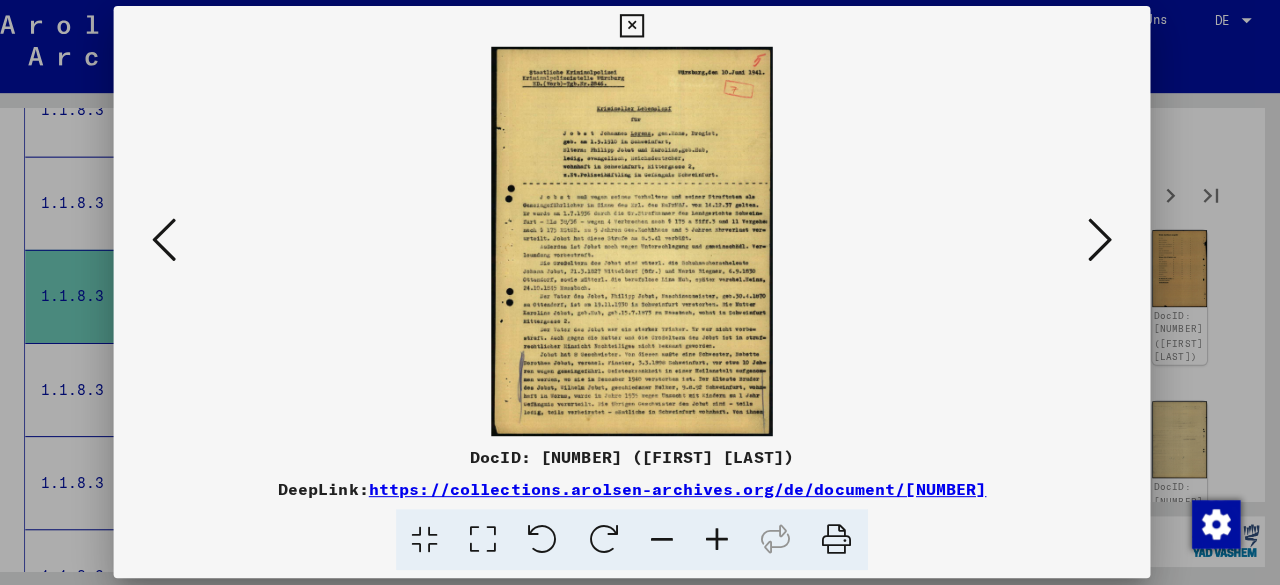 click at bounding box center (1102, 241) 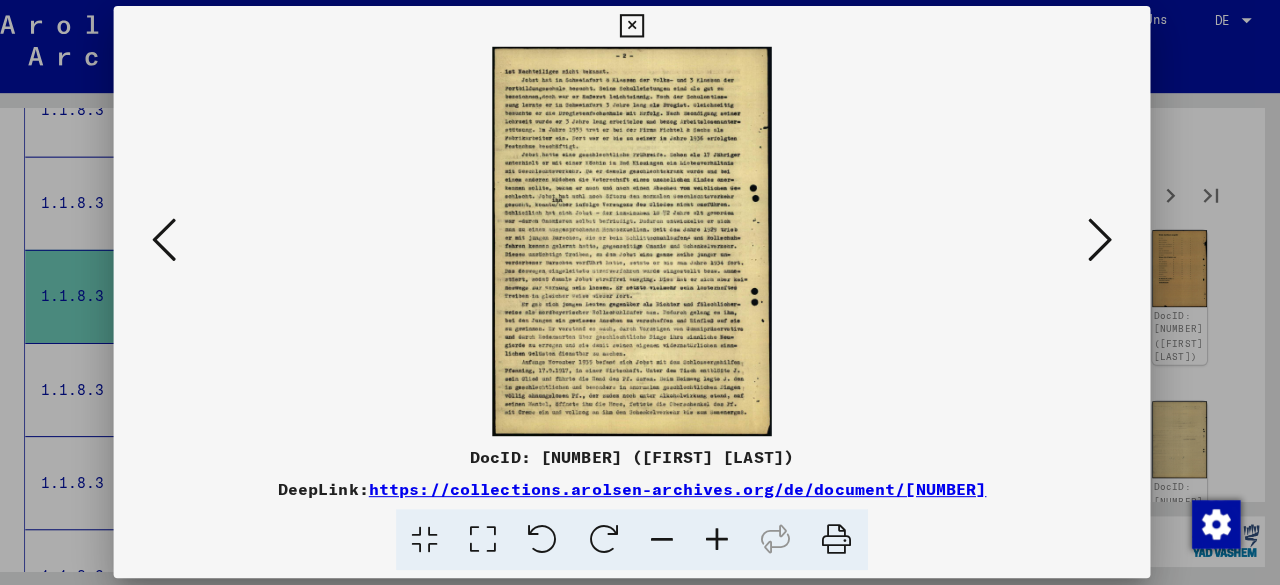 scroll, scrollTop: 0, scrollLeft: 0, axis: both 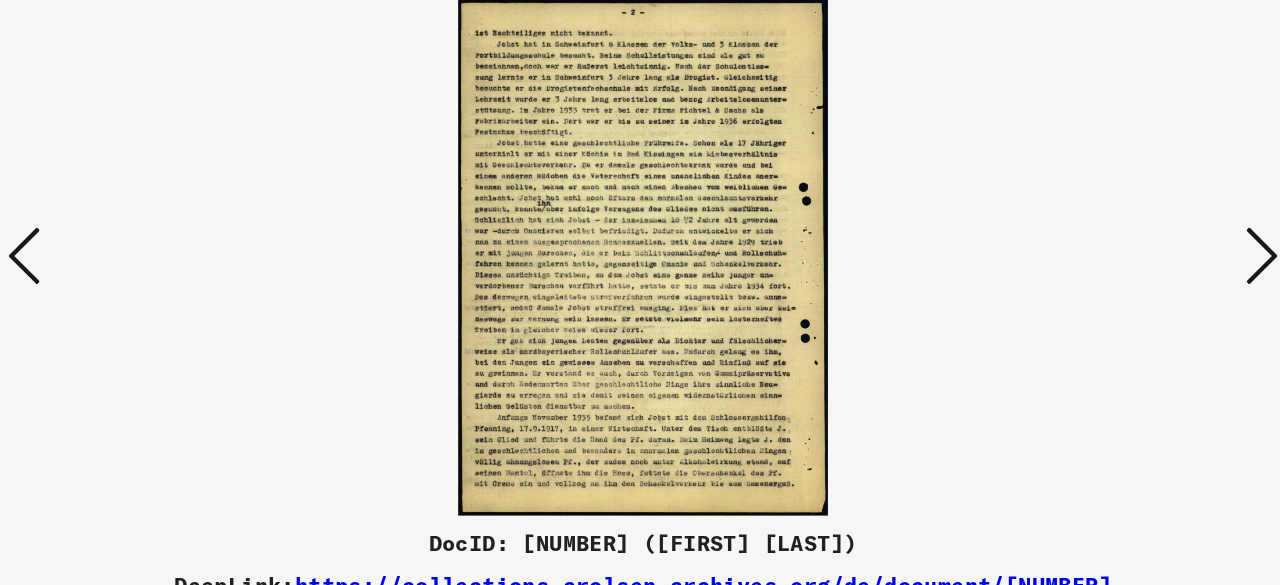 click at bounding box center (1102, 241) 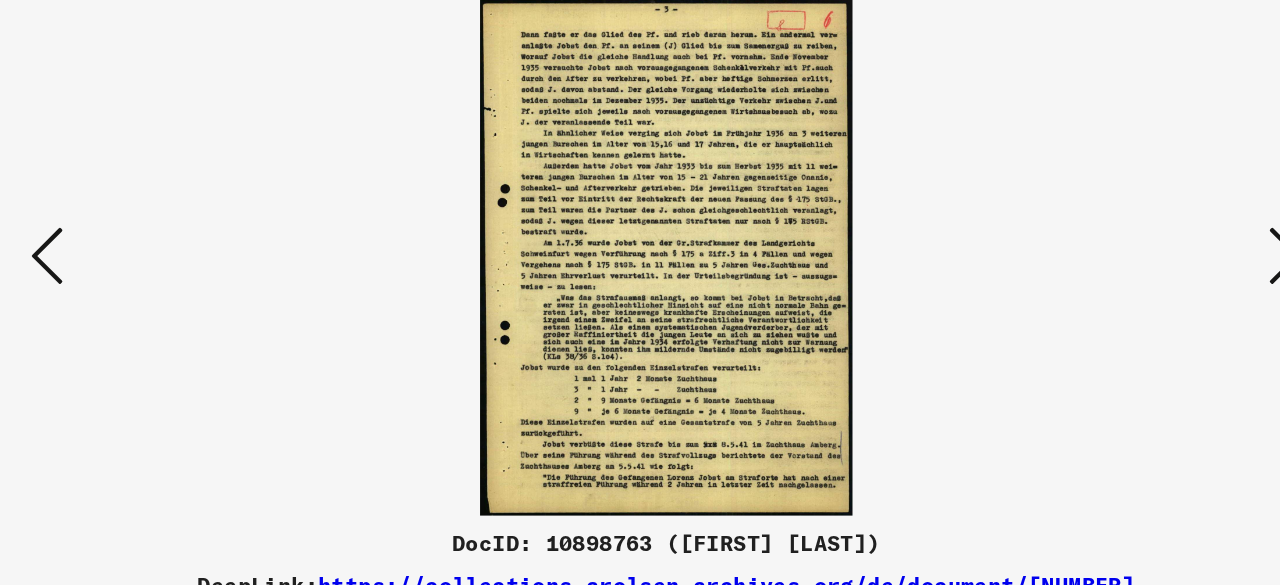 click at bounding box center [178, 242] 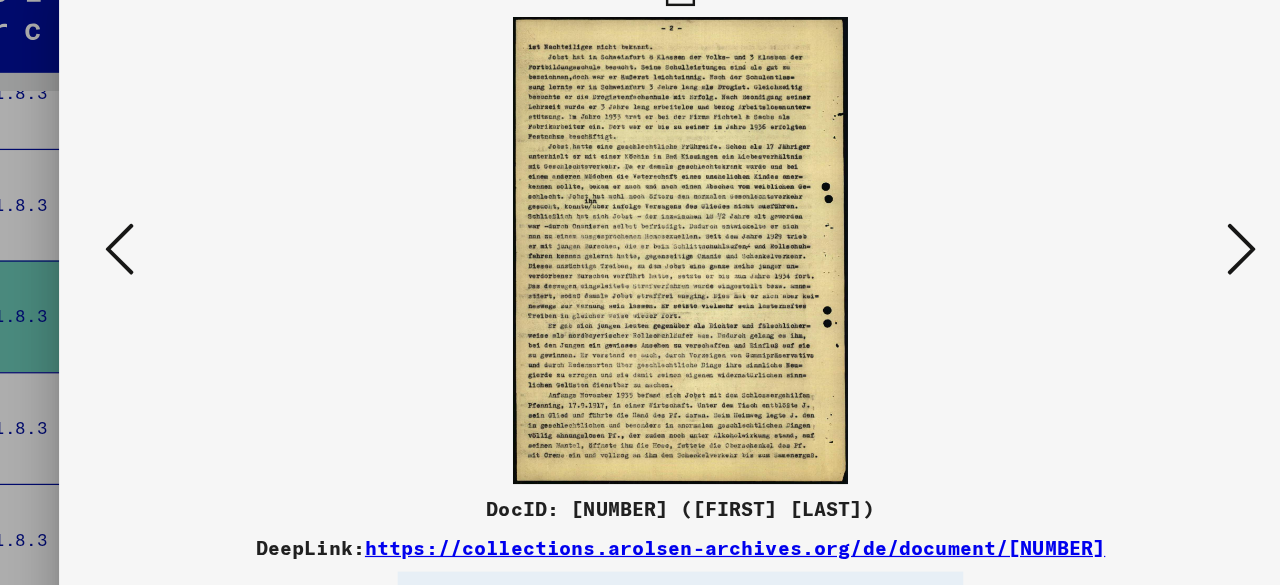 click at bounding box center (1102, 242) 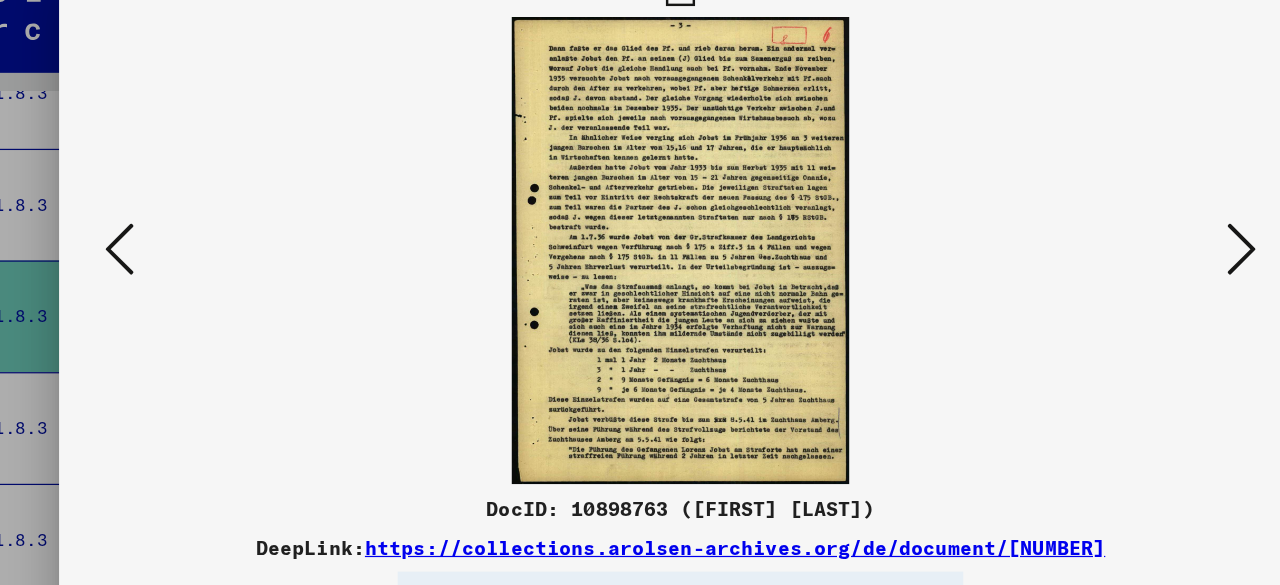 click at bounding box center [640, 242] 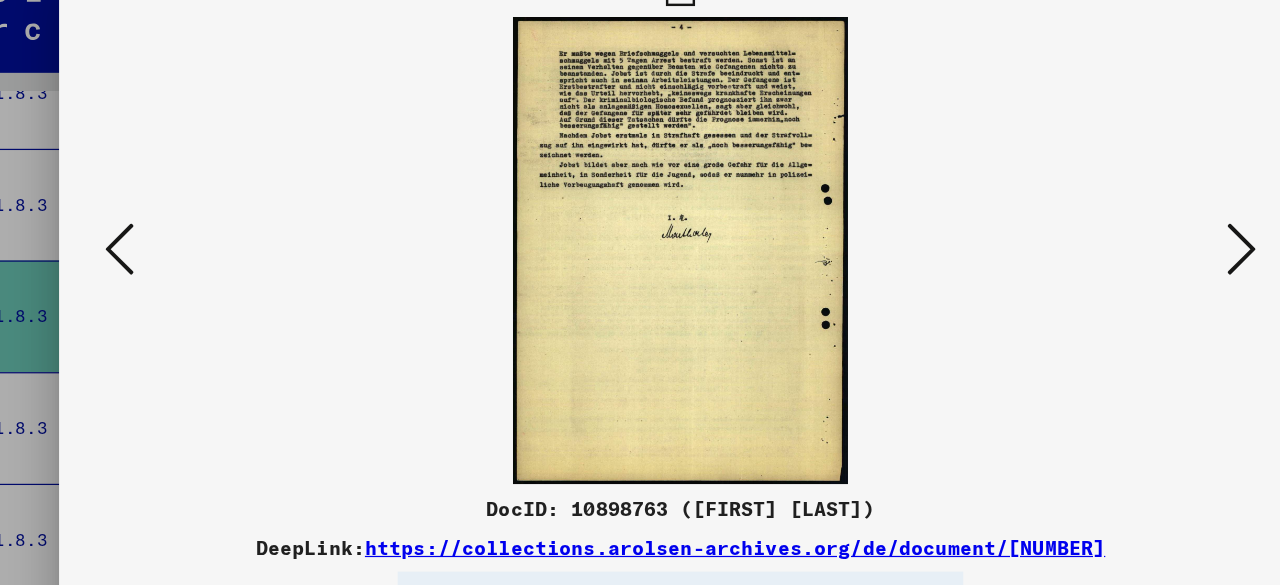click at bounding box center (1102, 241) 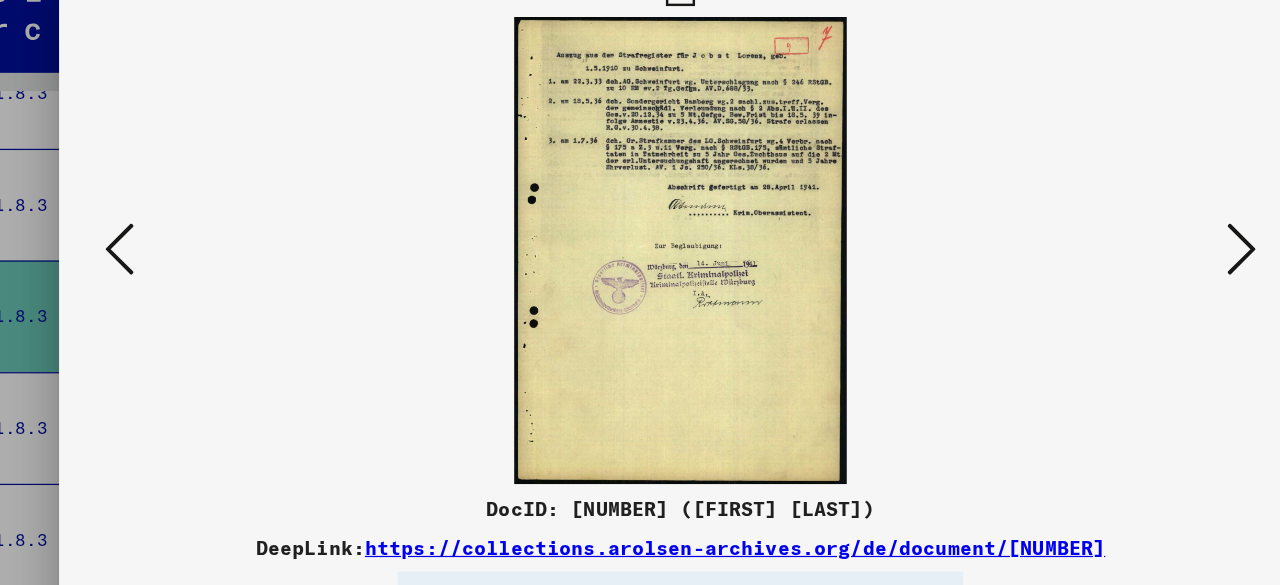 click at bounding box center (640, 242) 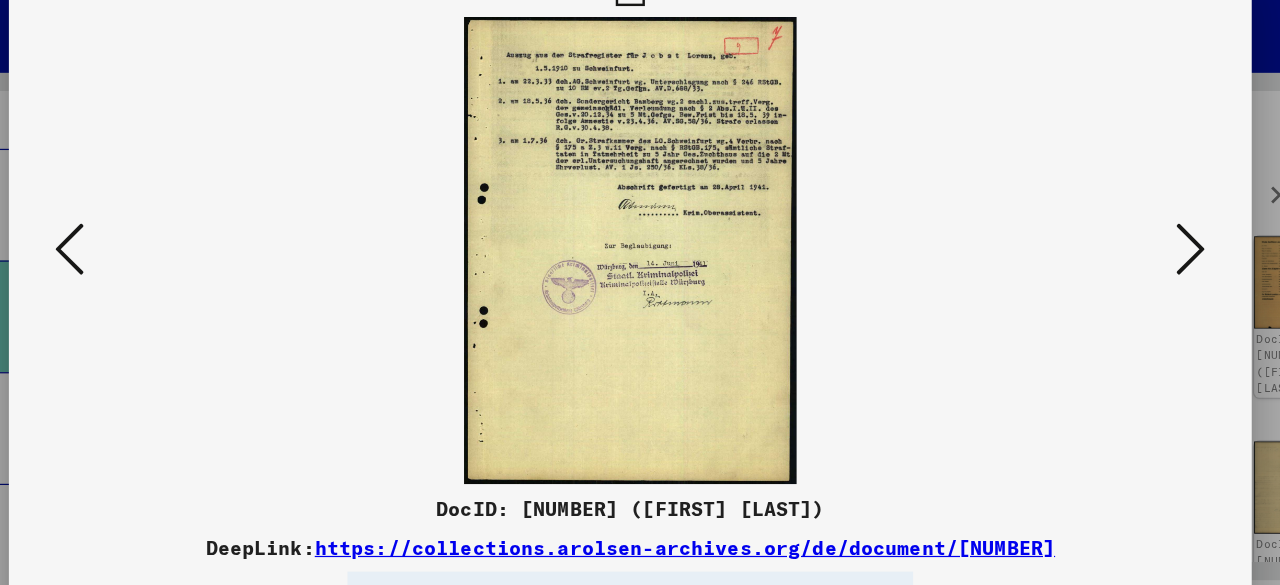 click at bounding box center (1102, 241) 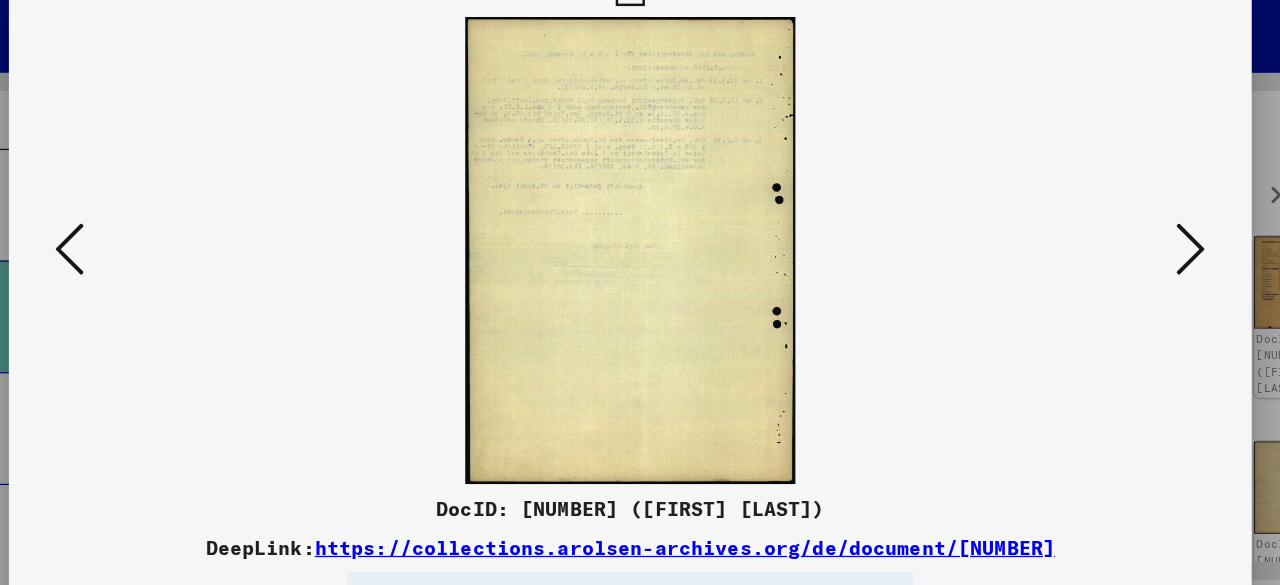click at bounding box center [1102, 241] 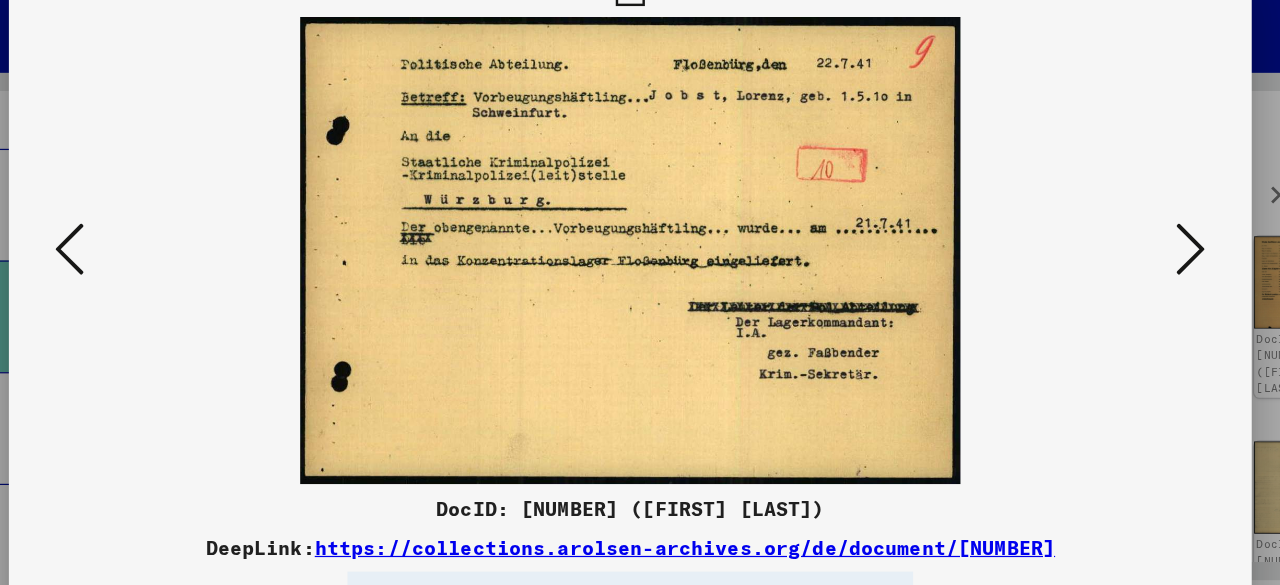 click at bounding box center [1102, 241] 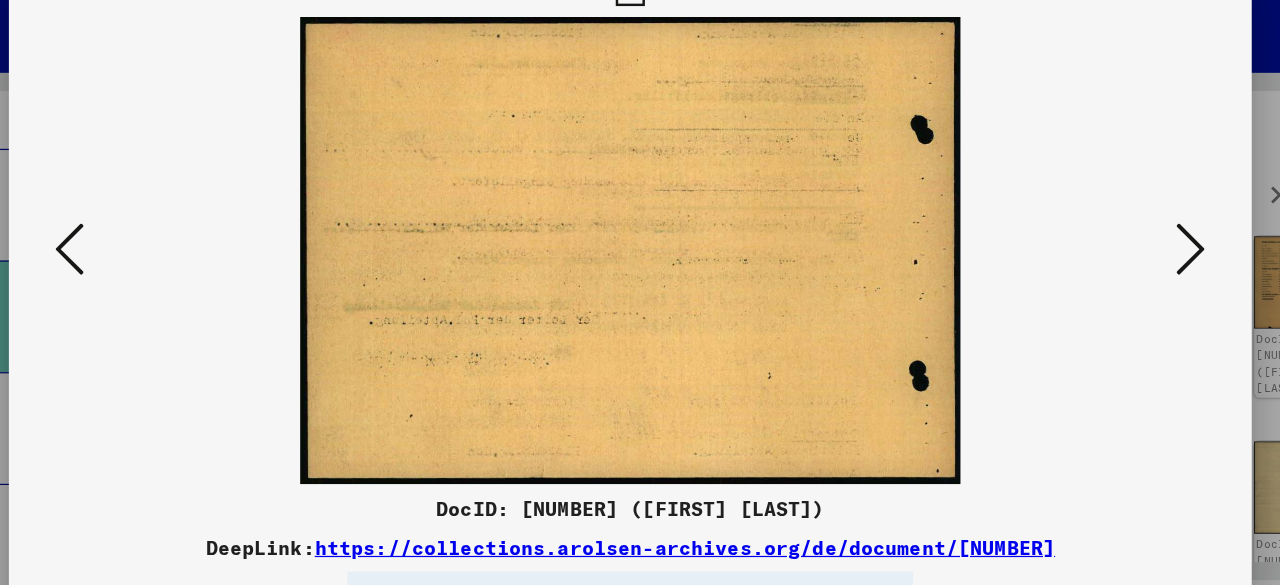 click at bounding box center [1102, 241] 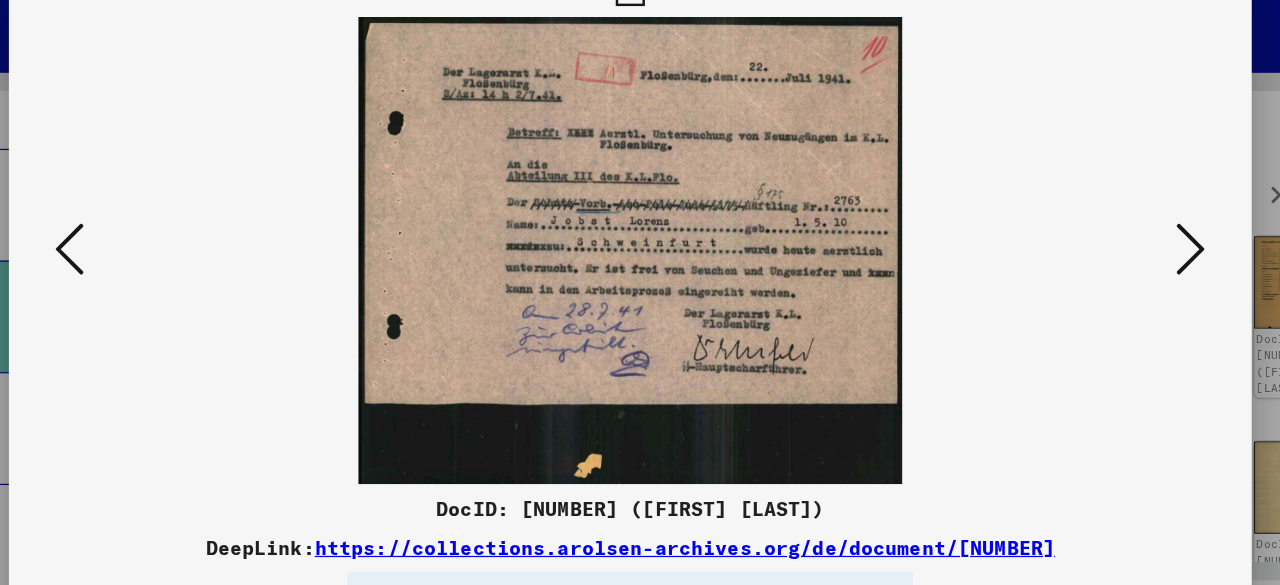 click at bounding box center [1102, 241] 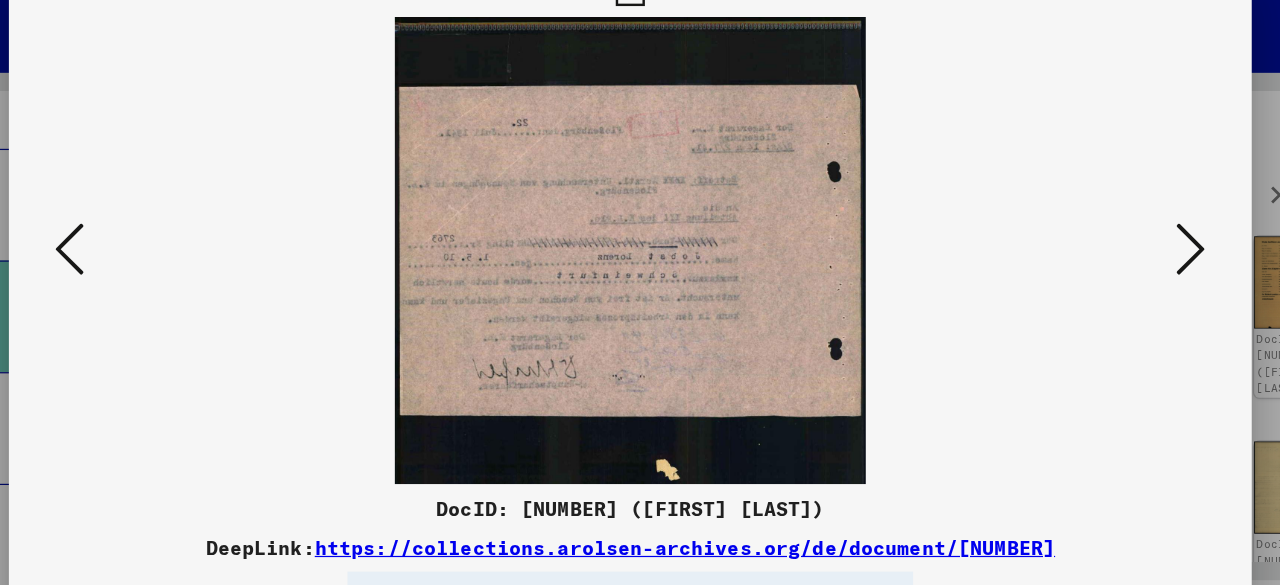 click at bounding box center [178, 241] 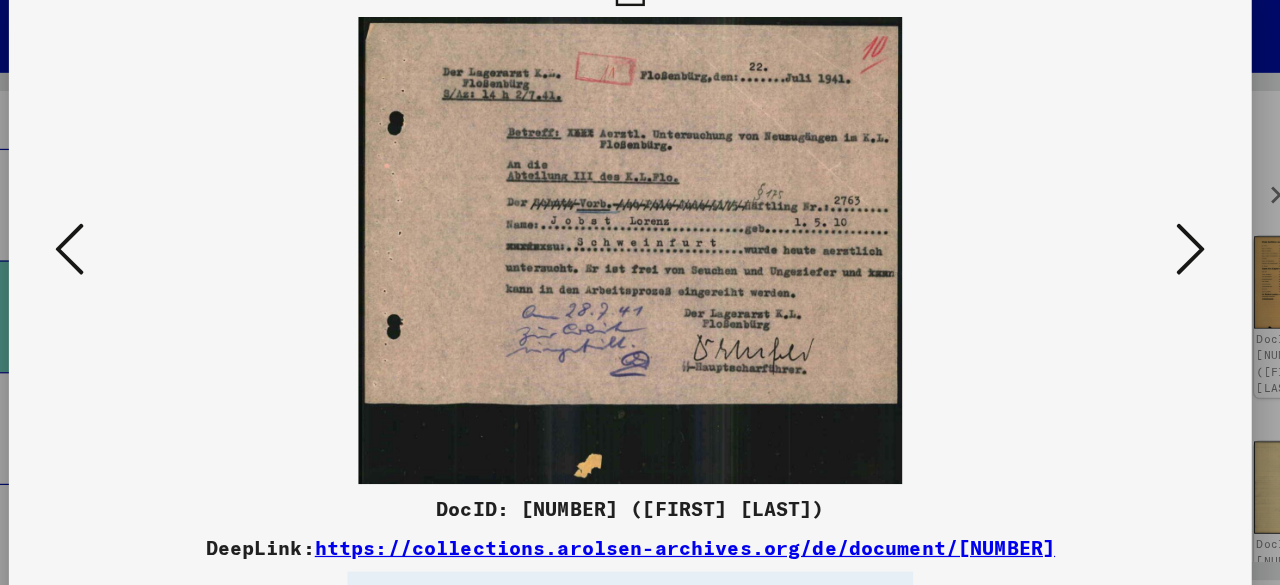 click at bounding box center [178, 241] 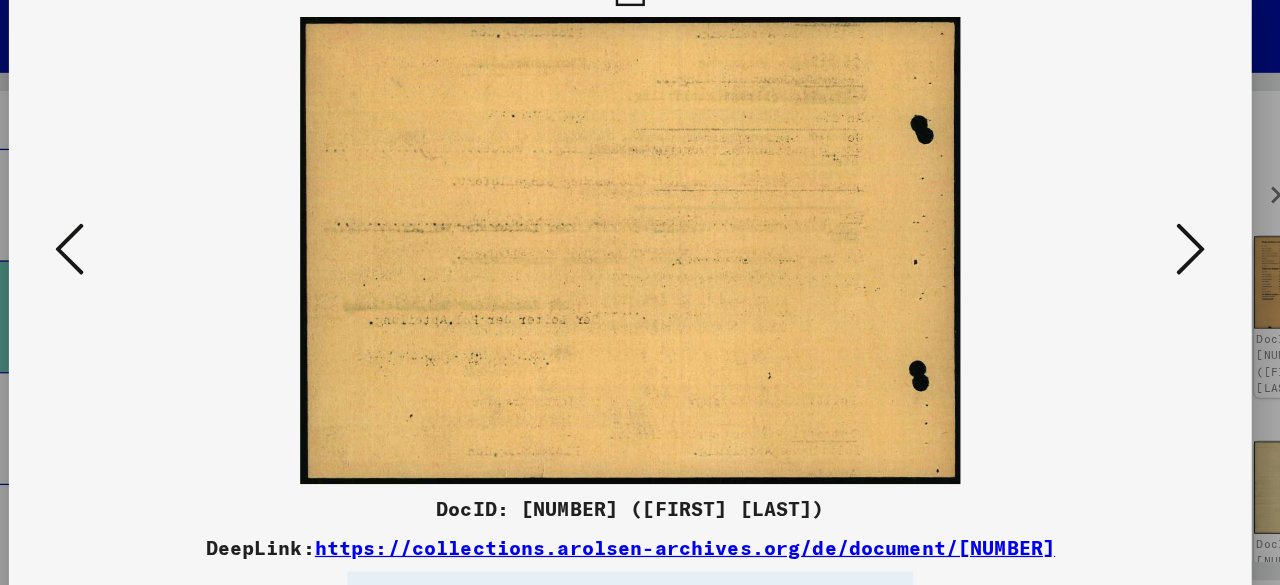 click at bounding box center [178, 241] 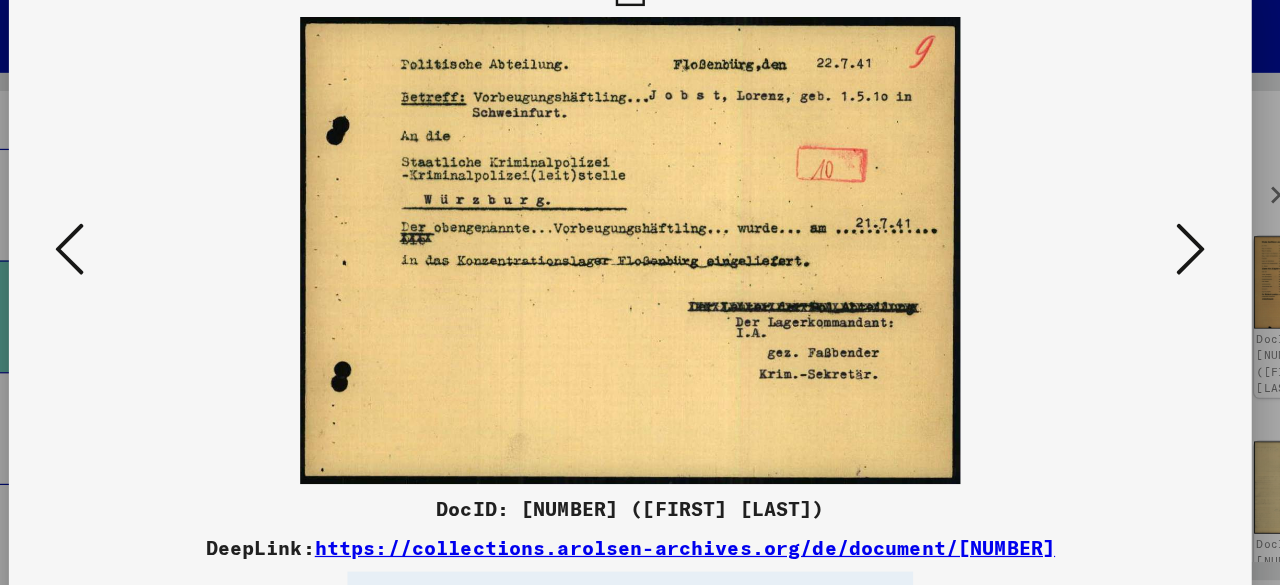 click at bounding box center [178, 241] 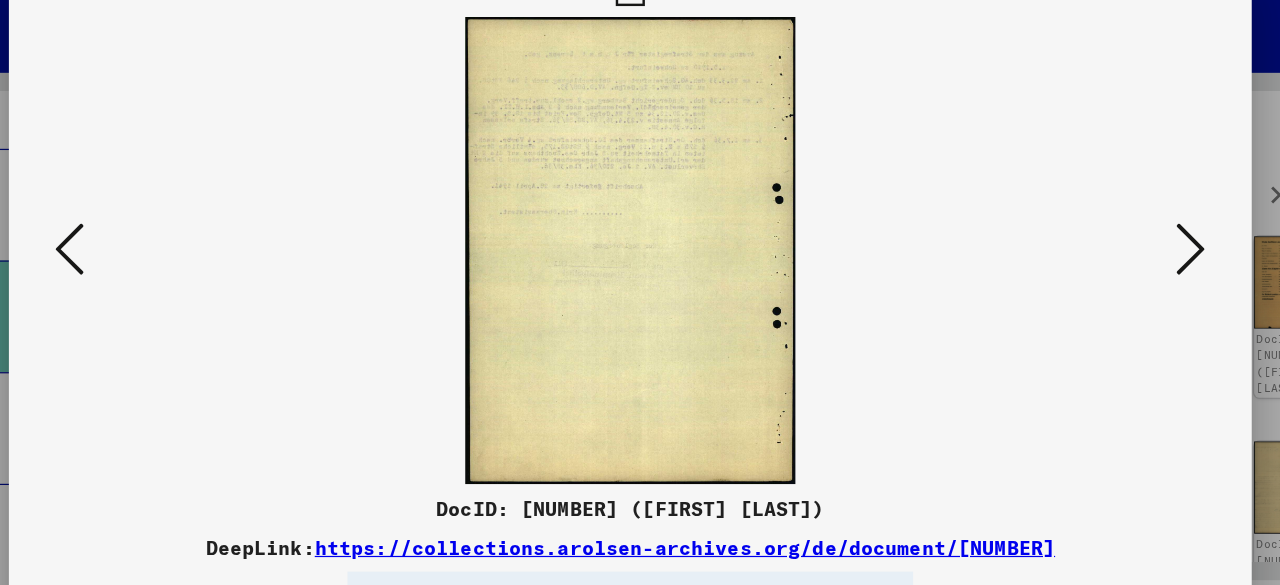 click at bounding box center [178, 241] 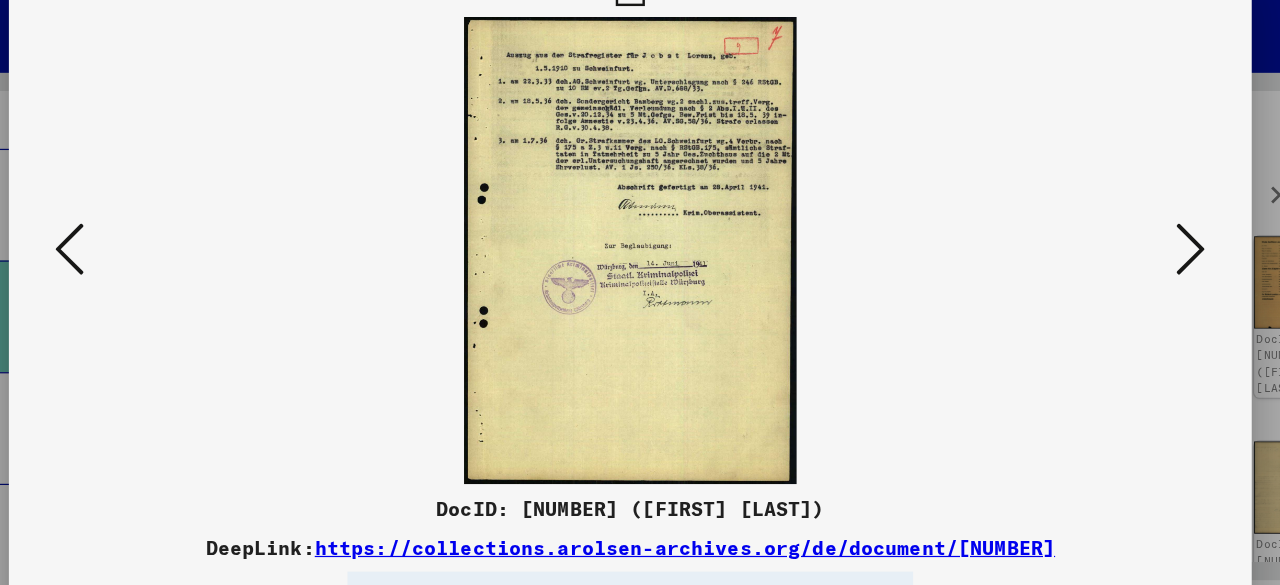 click at bounding box center [178, 241] 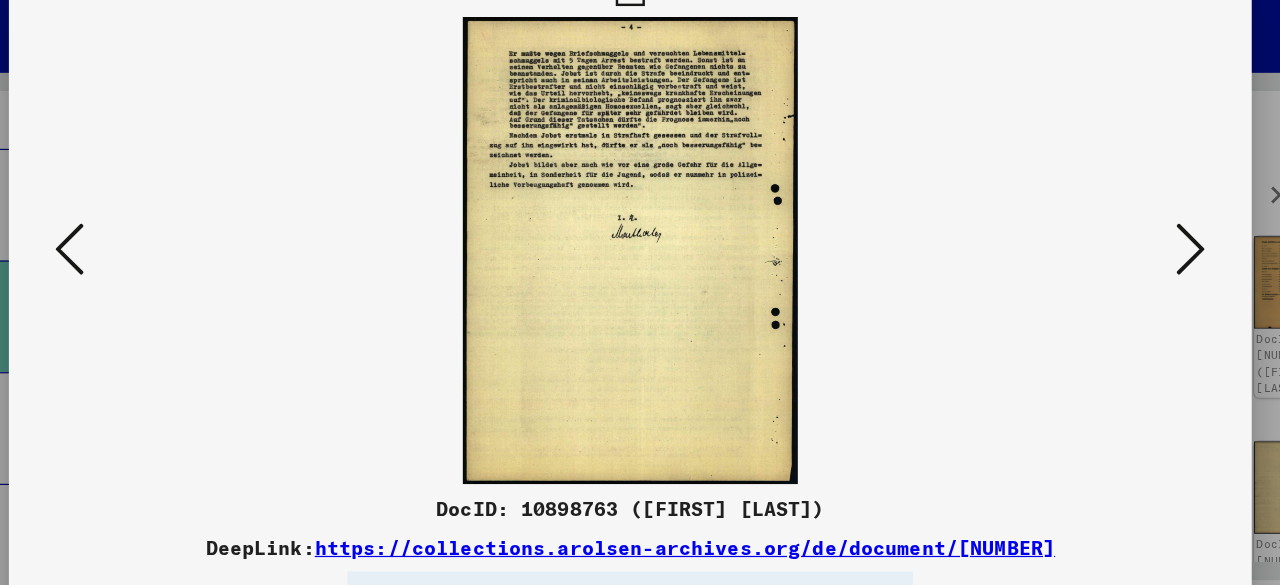 click at bounding box center (178, 241) 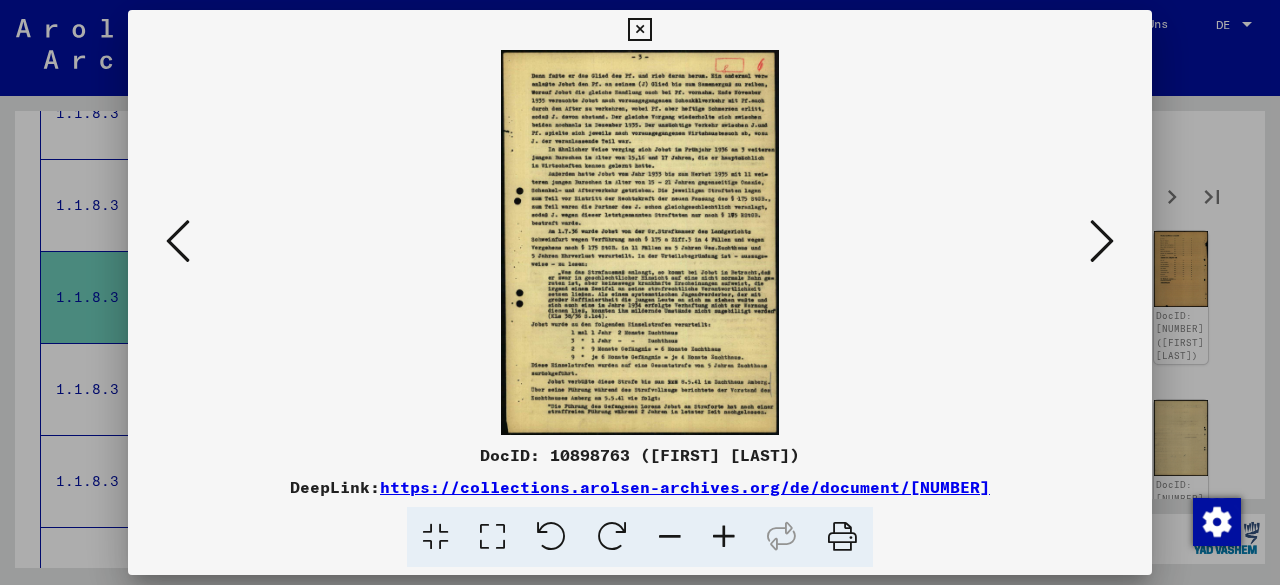 scroll, scrollTop: 0, scrollLeft: 0, axis: both 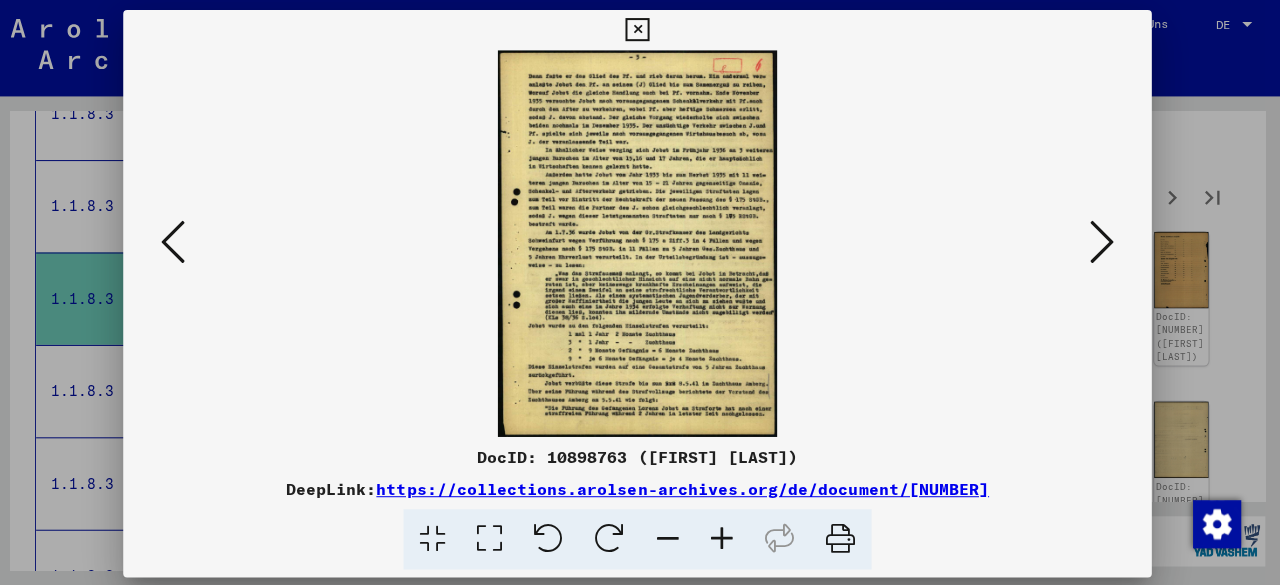 click at bounding box center [1102, 241] 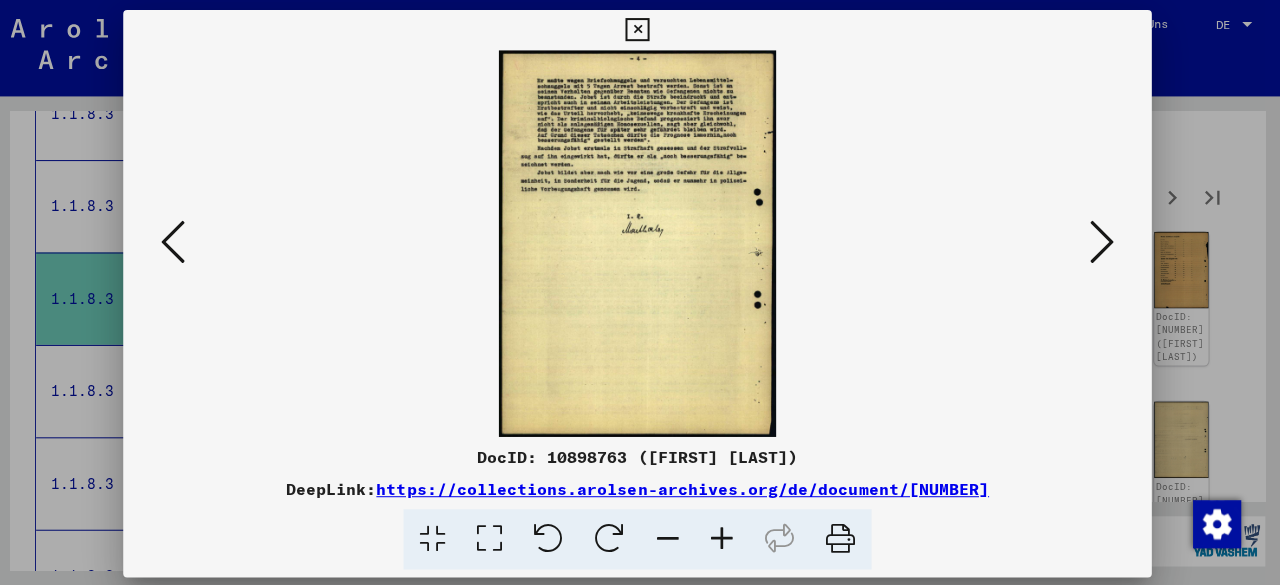 click at bounding box center [1102, 241] 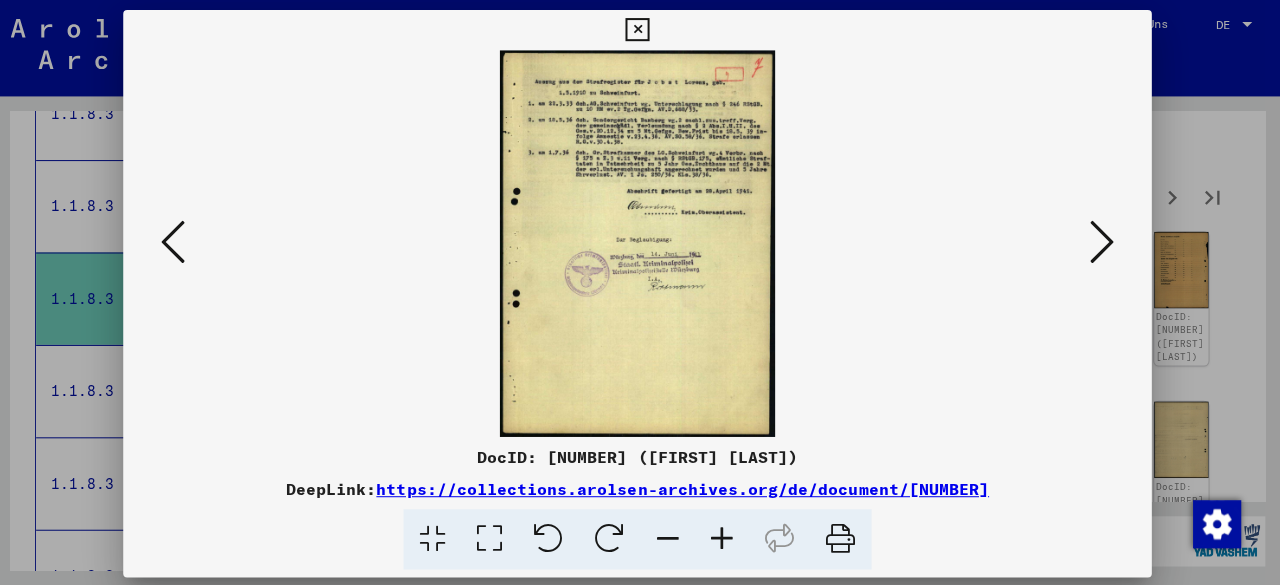 click at bounding box center (1102, 241) 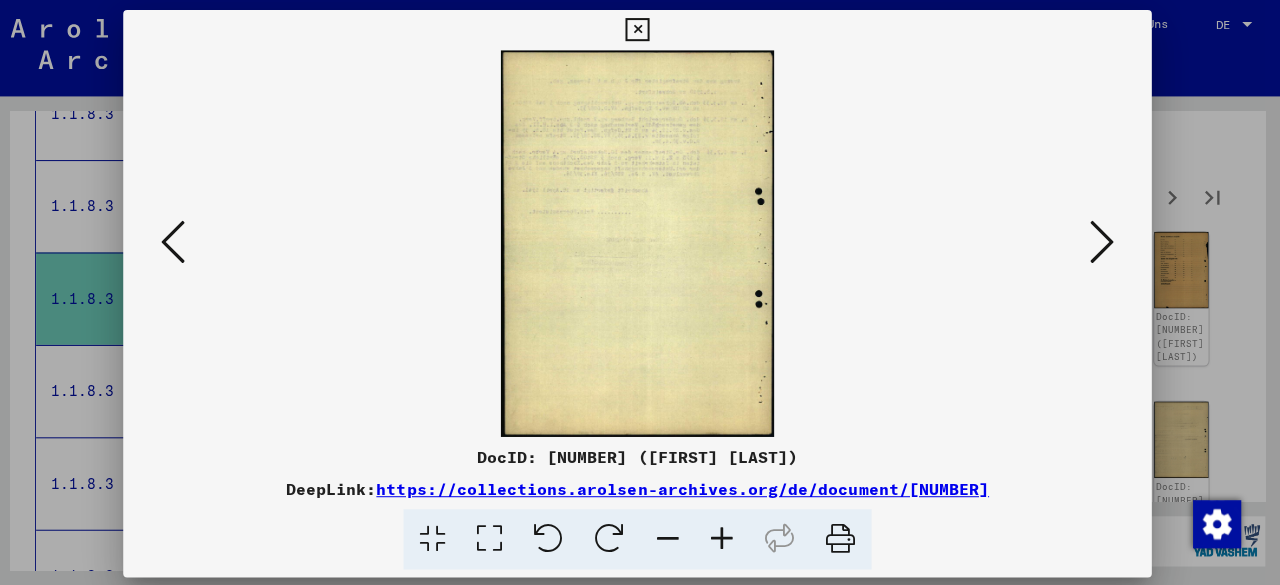 click at bounding box center [1102, 241] 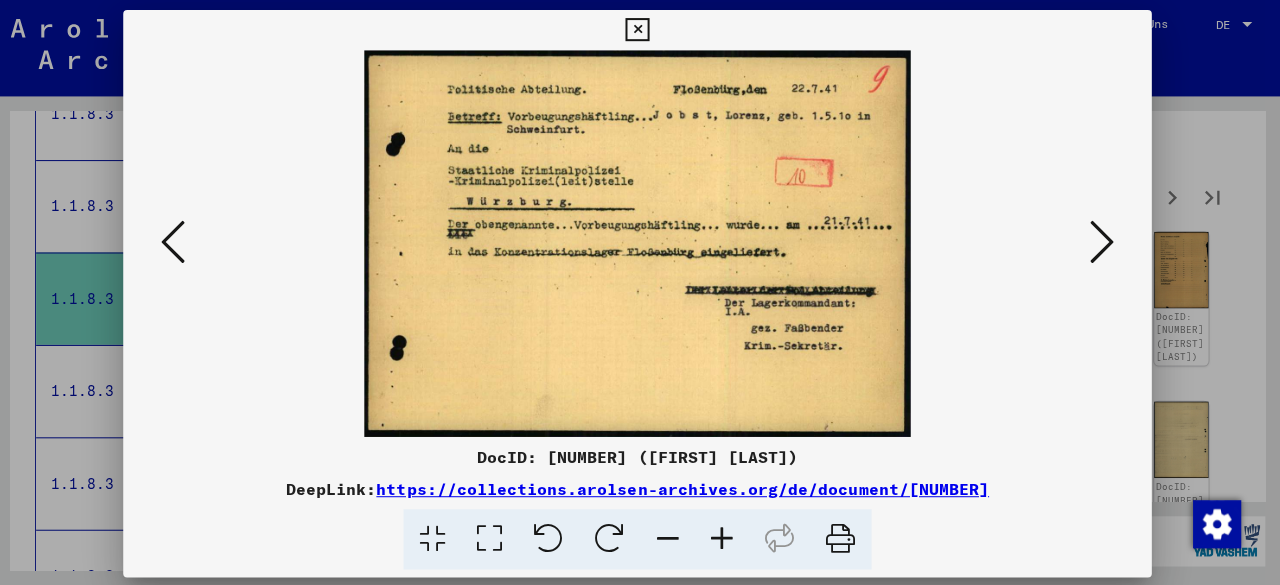 click at bounding box center [1102, 241] 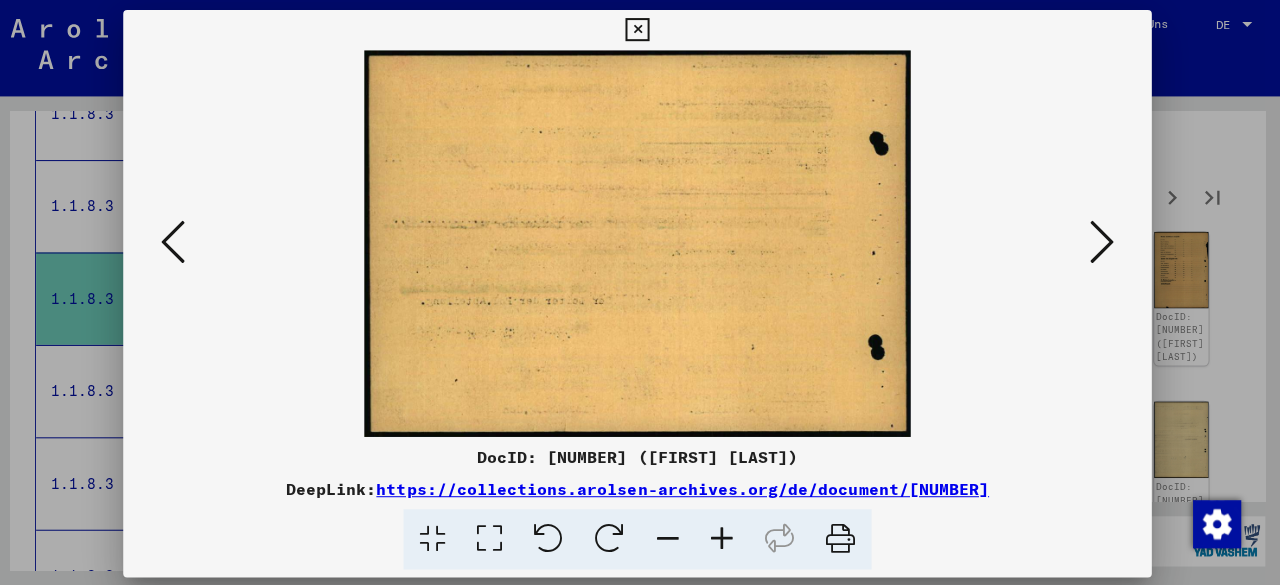 click at bounding box center [1102, 241] 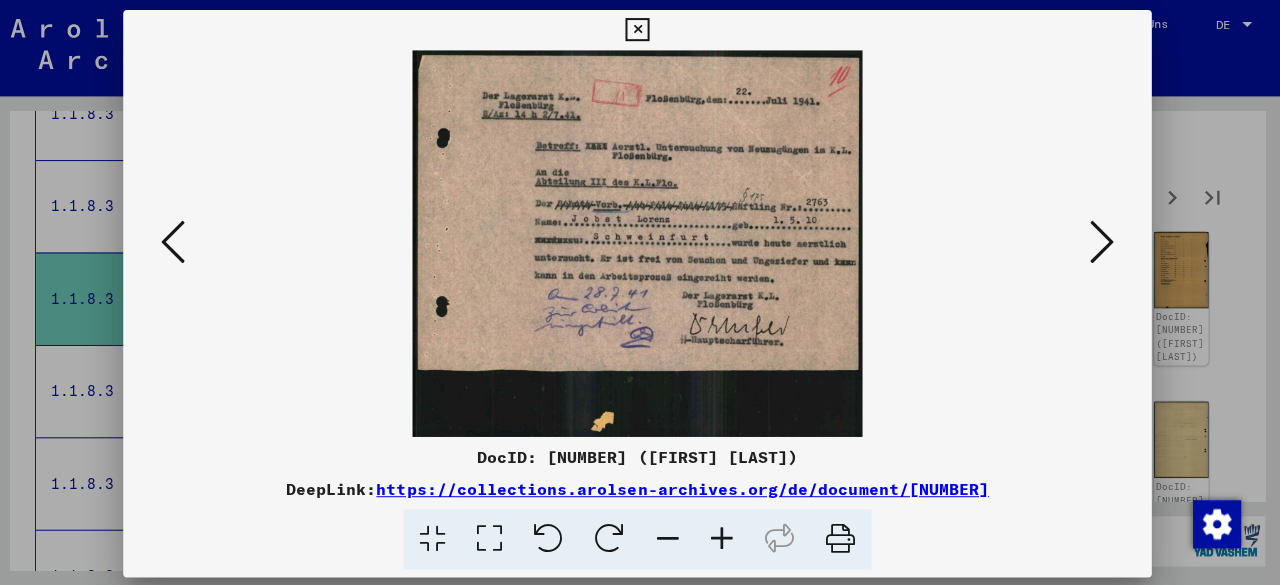 click at bounding box center [1102, 241] 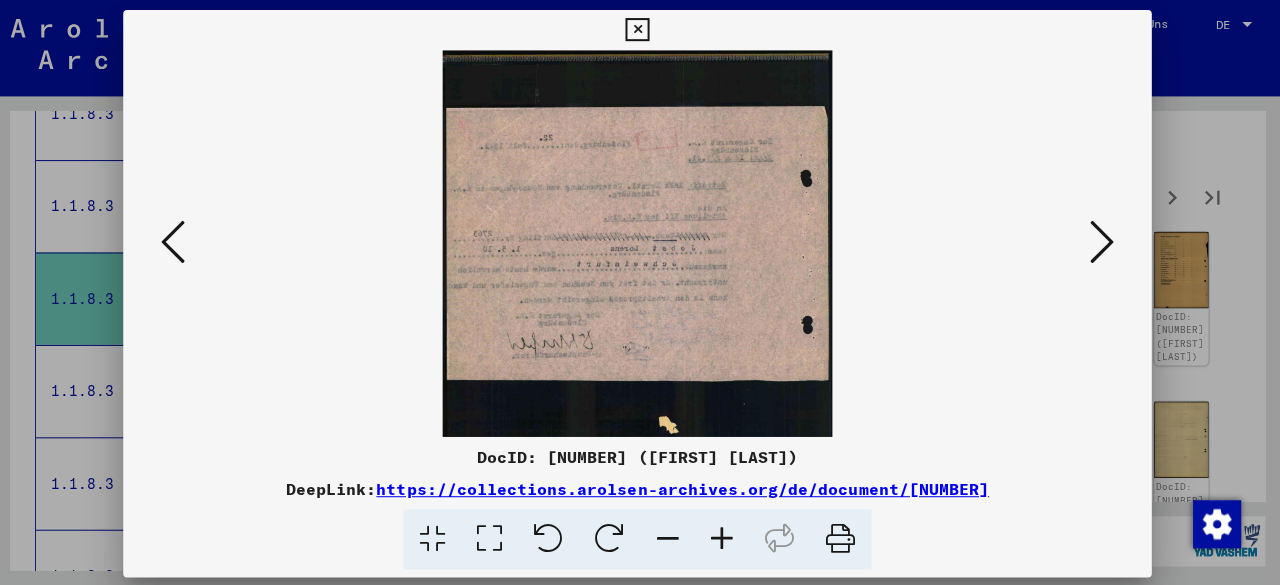 click at bounding box center [1102, 241] 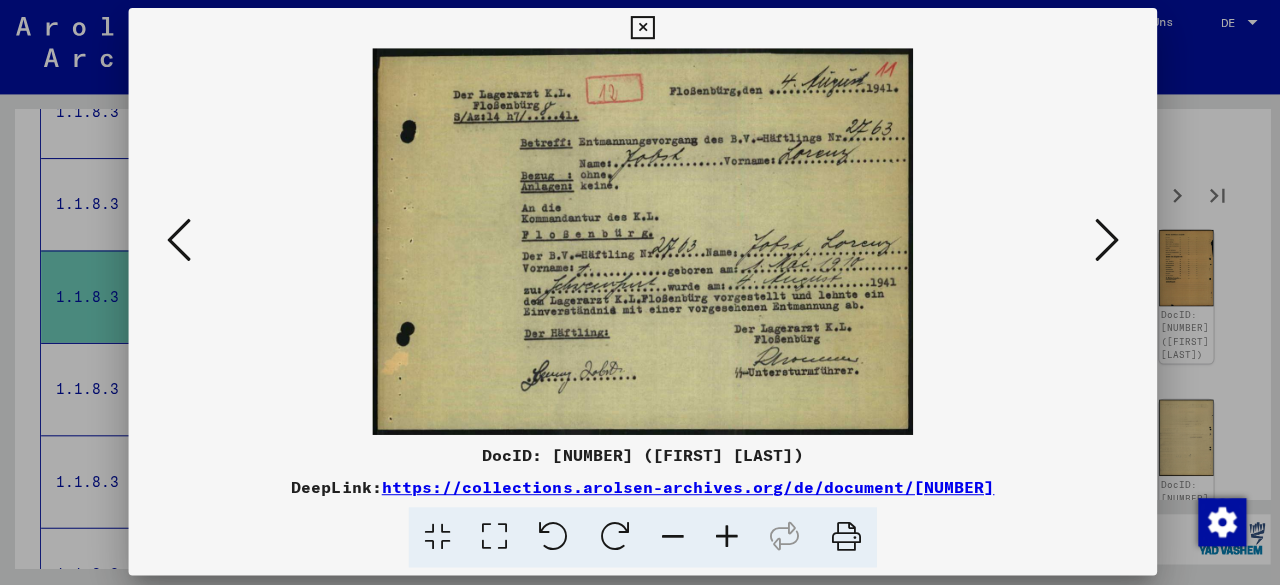 scroll, scrollTop: 0, scrollLeft: 0, axis: both 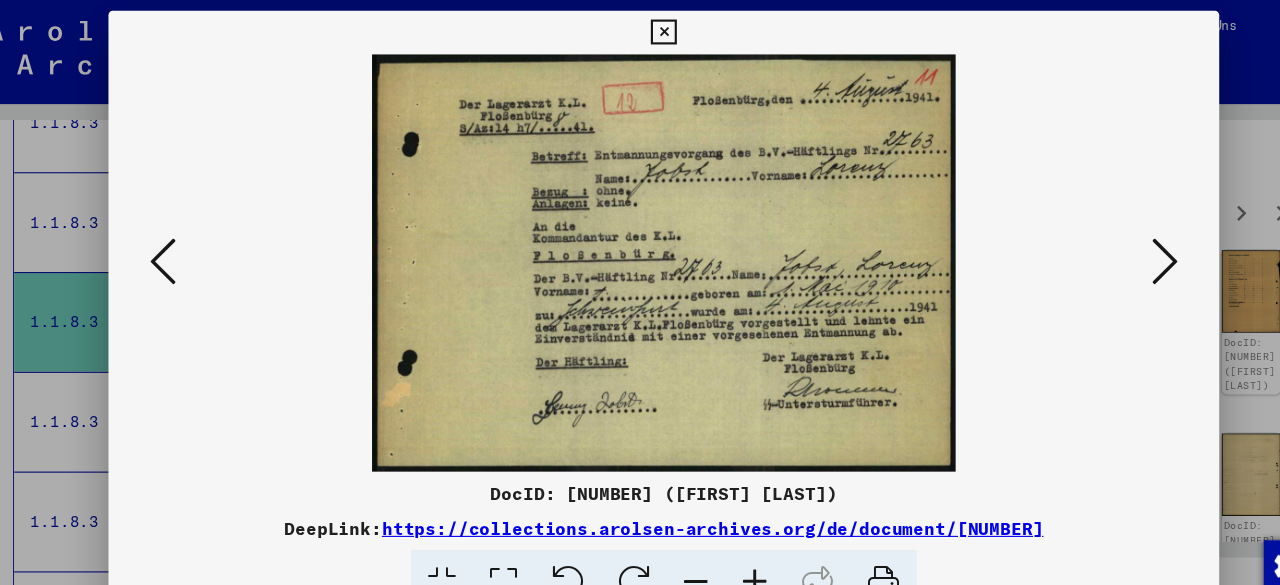 click at bounding box center (640, 242) 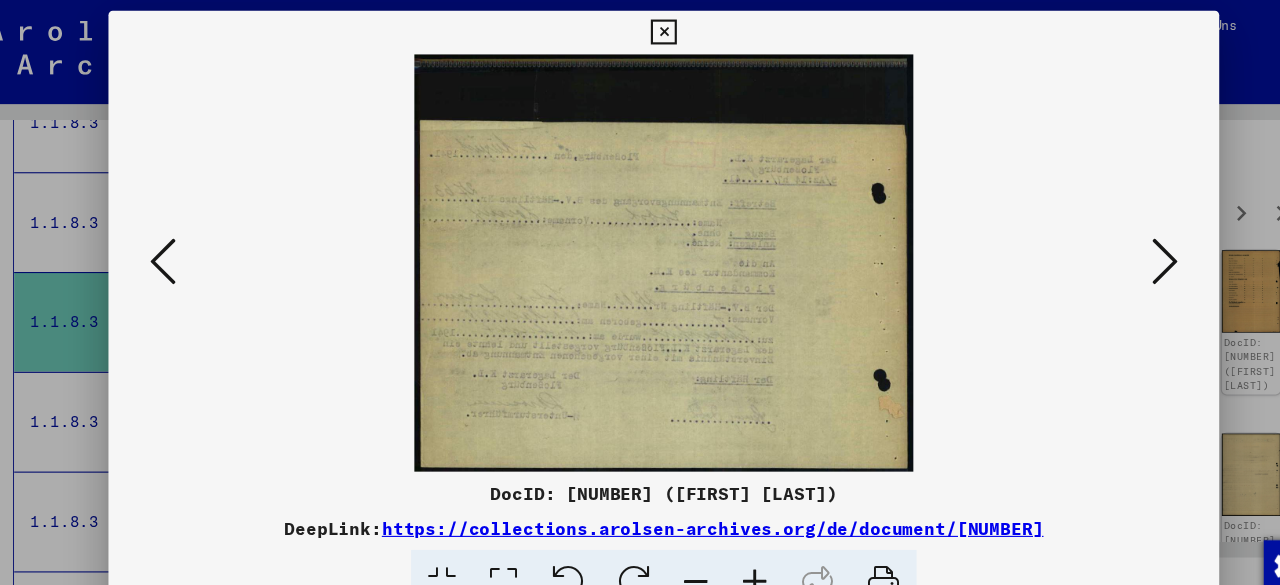 click at bounding box center (1102, 241) 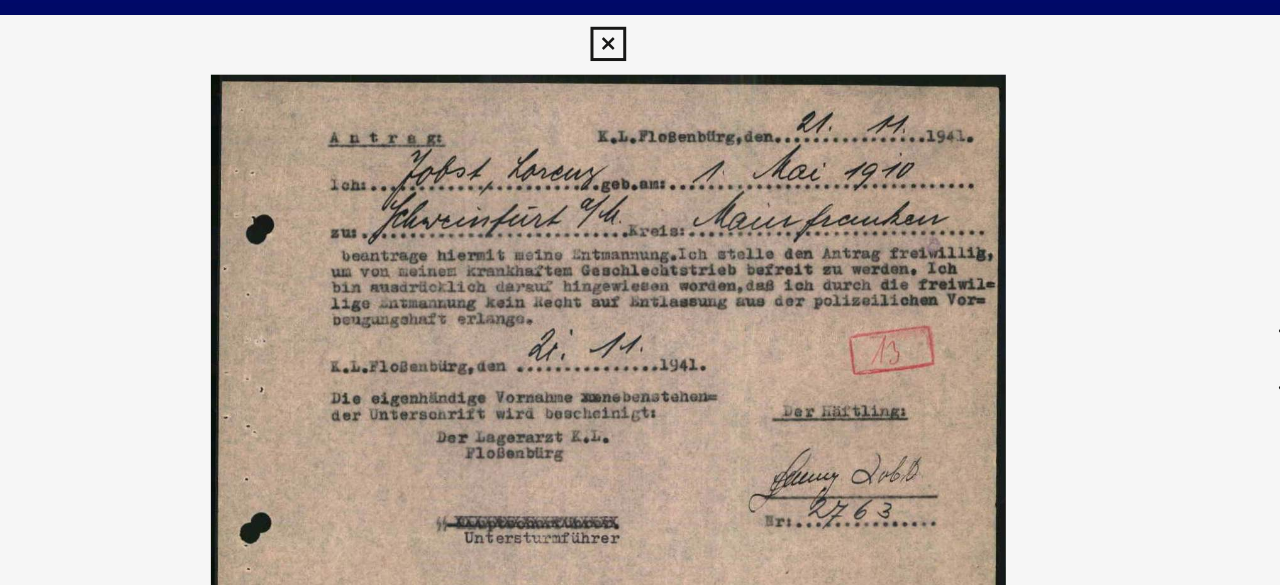 click at bounding box center [639, 30] 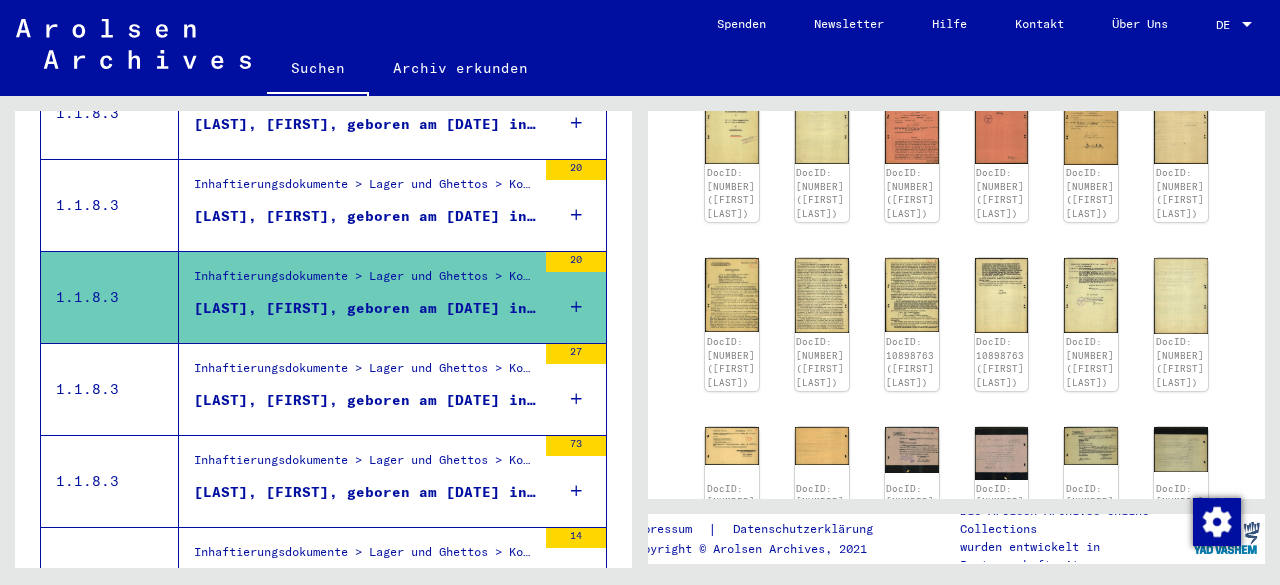 scroll, scrollTop: 963, scrollLeft: 0, axis: vertical 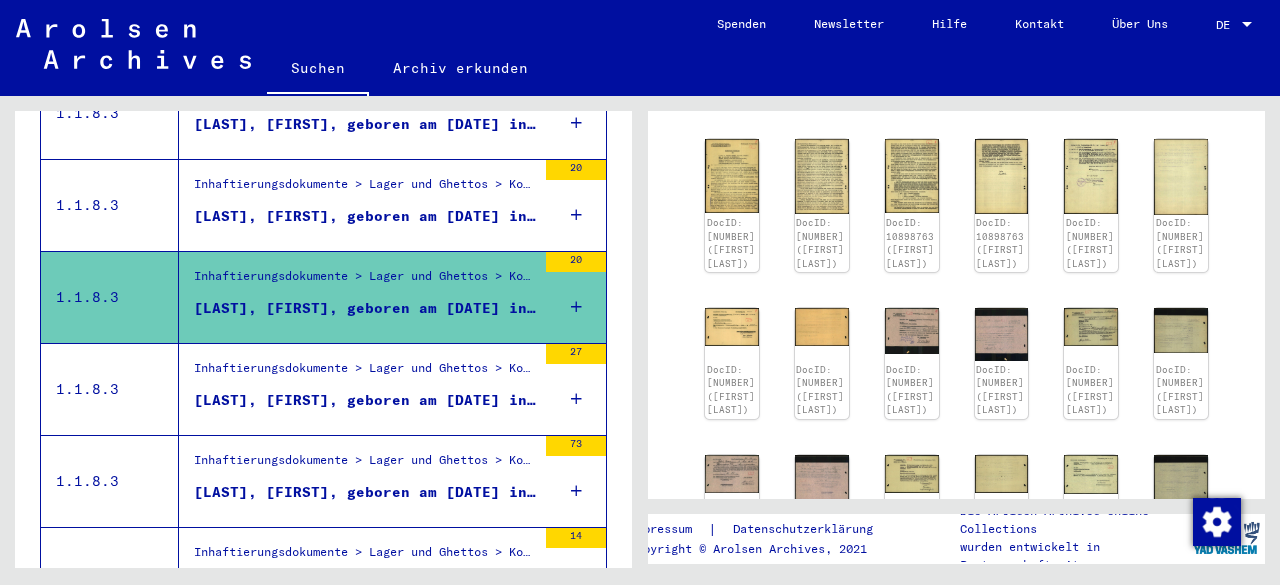 click on "Inhaftierungsdokumente > Lager und Ghettos > Konzentrationslager Flossenbürg > Individuelle Unterlagen Männer Flossenbürg > Flossenbürg Gestapo Personalakten, Männer > Flossenbürg Gestapo Personalakten, Männer Nachnamen A-L" at bounding box center (365, 190) 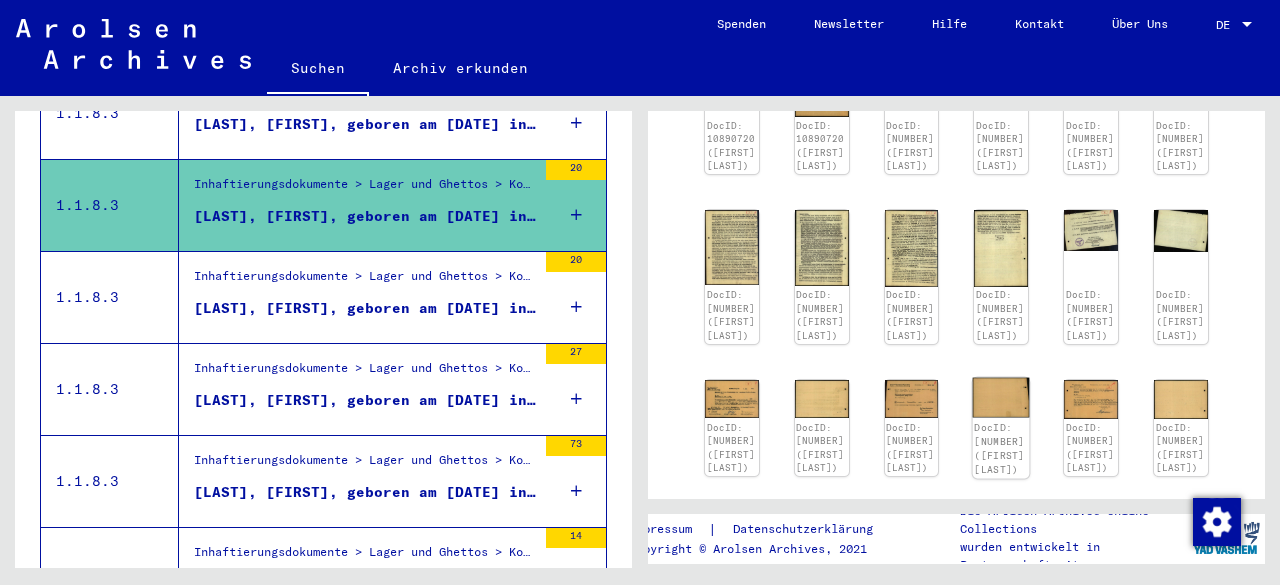 scroll, scrollTop: 800, scrollLeft: 0, axis: vertical 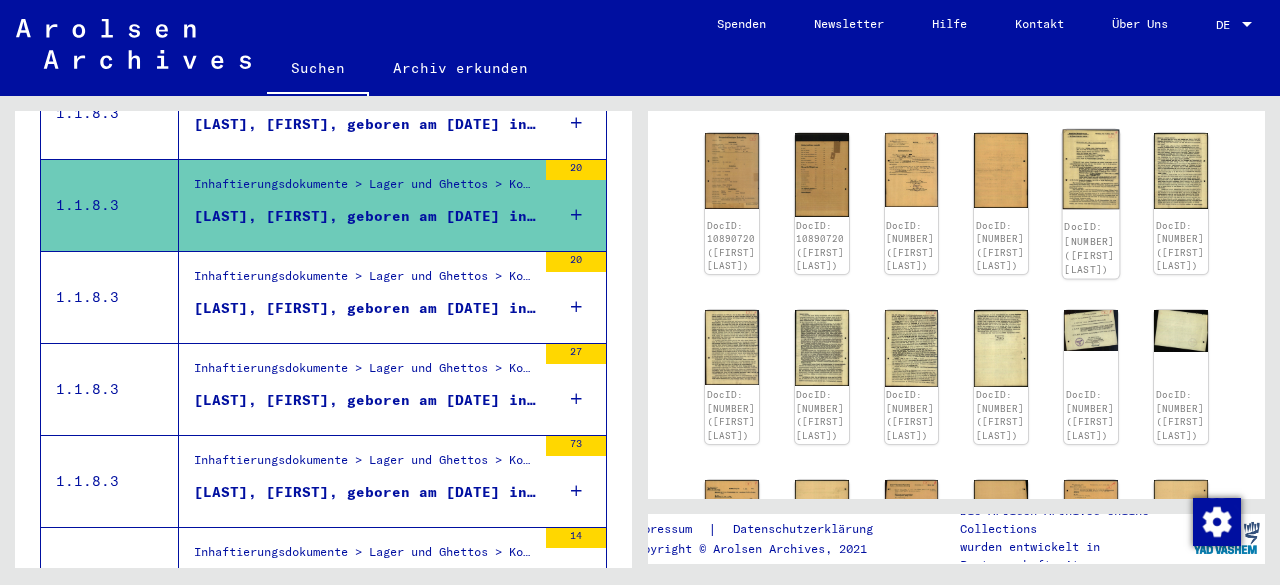 click 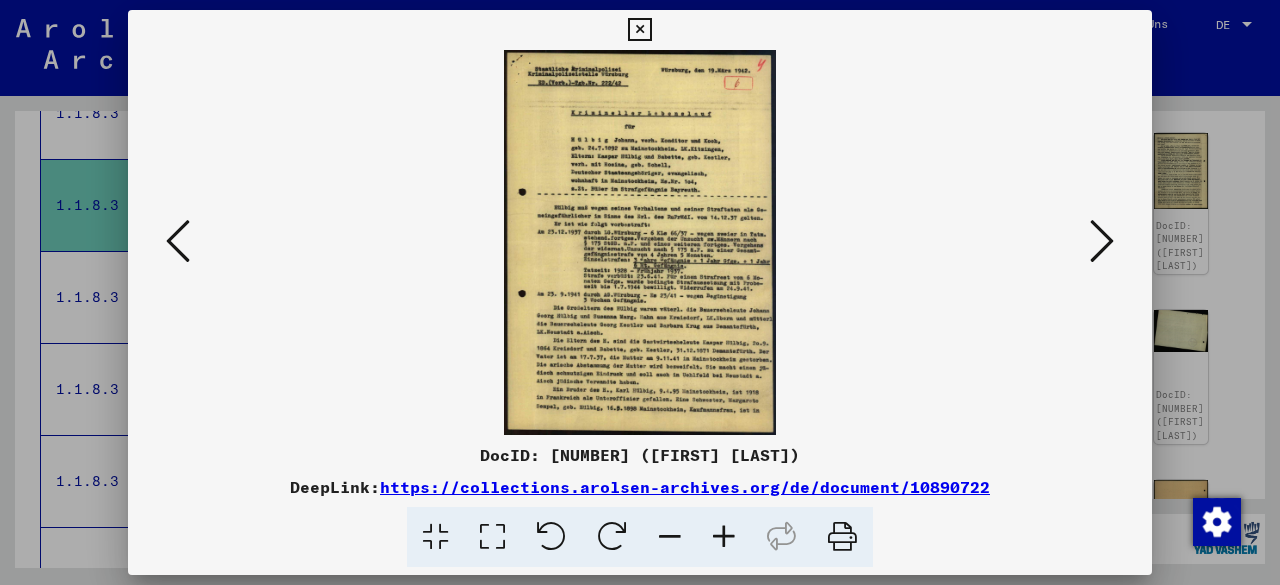 click at bounding box center [1102, 241] 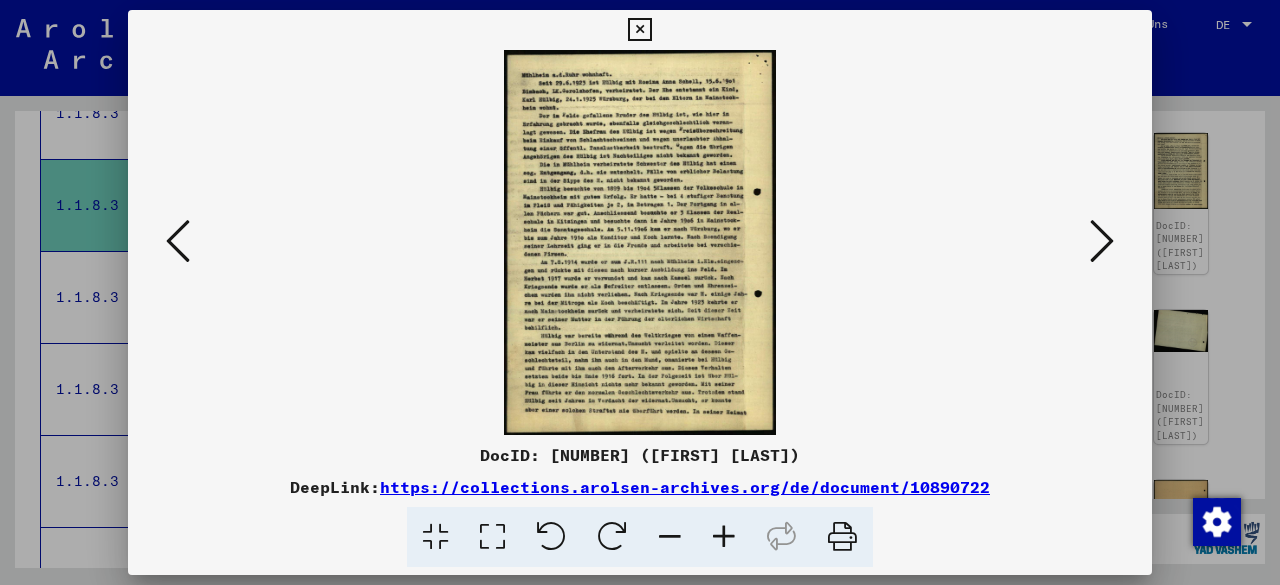 click at bounding box center (1102, 241) 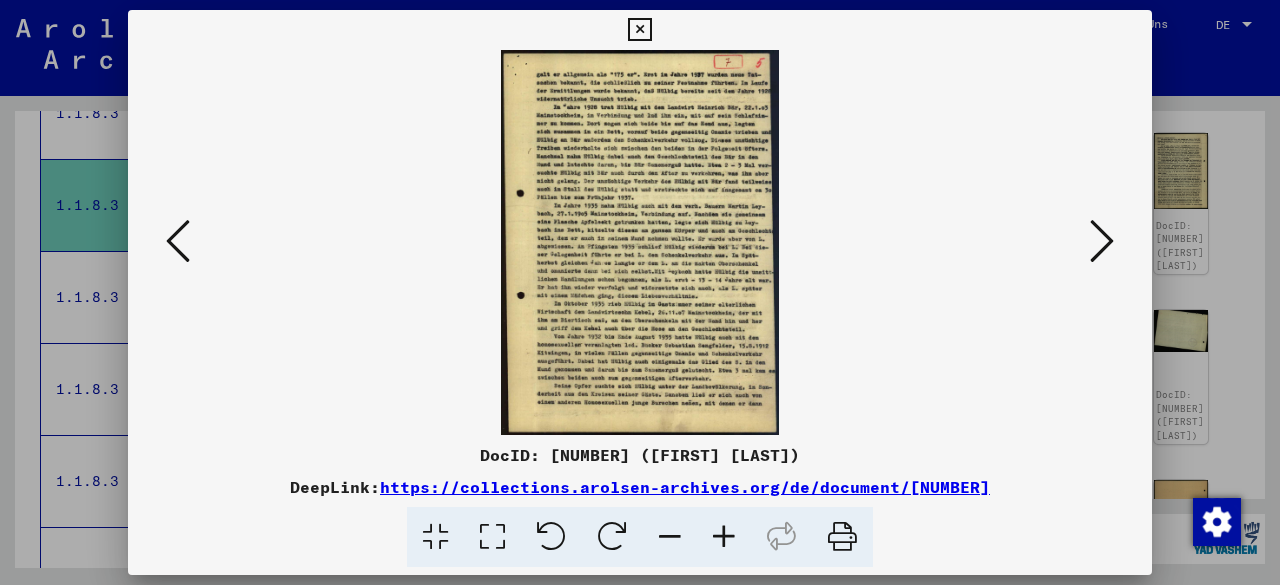 click at bounding box center [1102, 241] 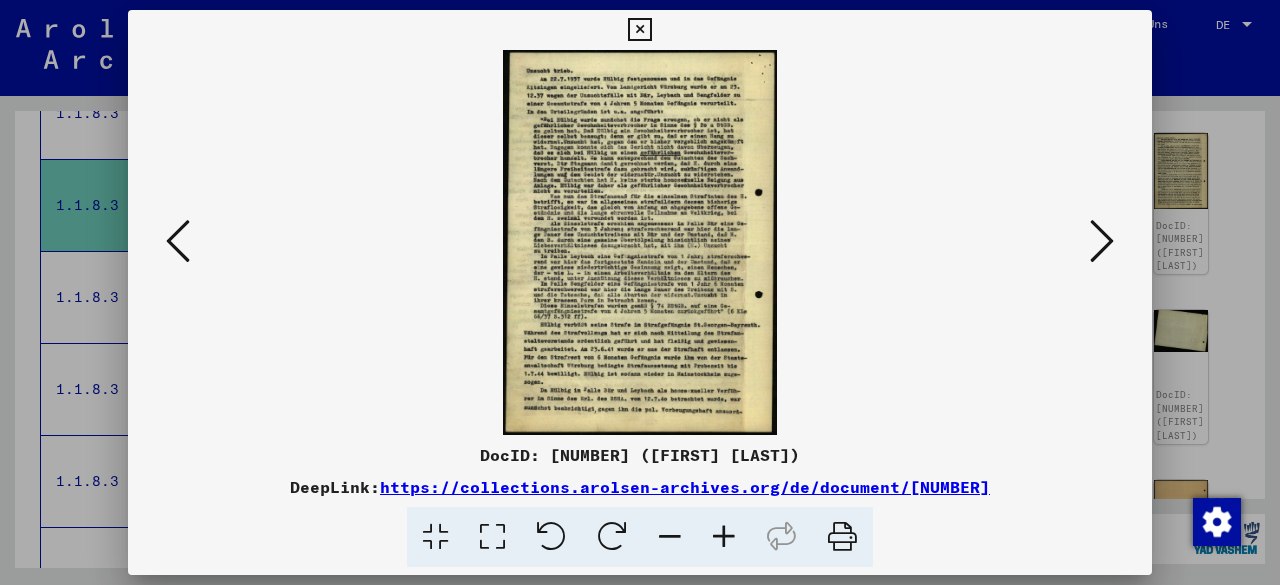 click at bounding box center [1102, 241] 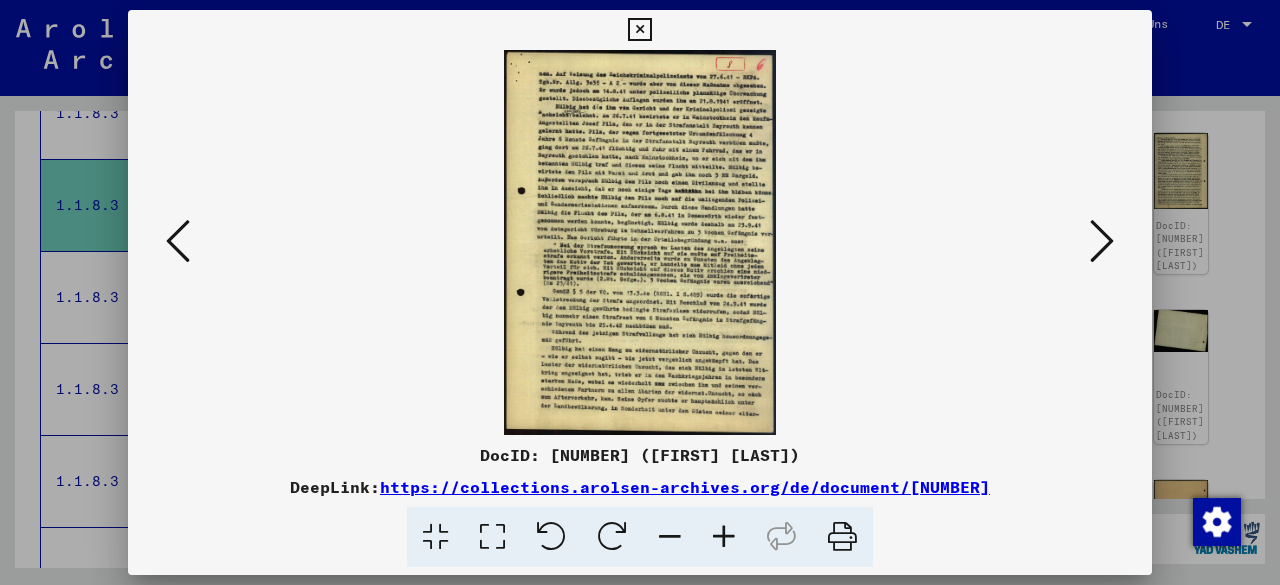 click at bounding box center [1102, 241] 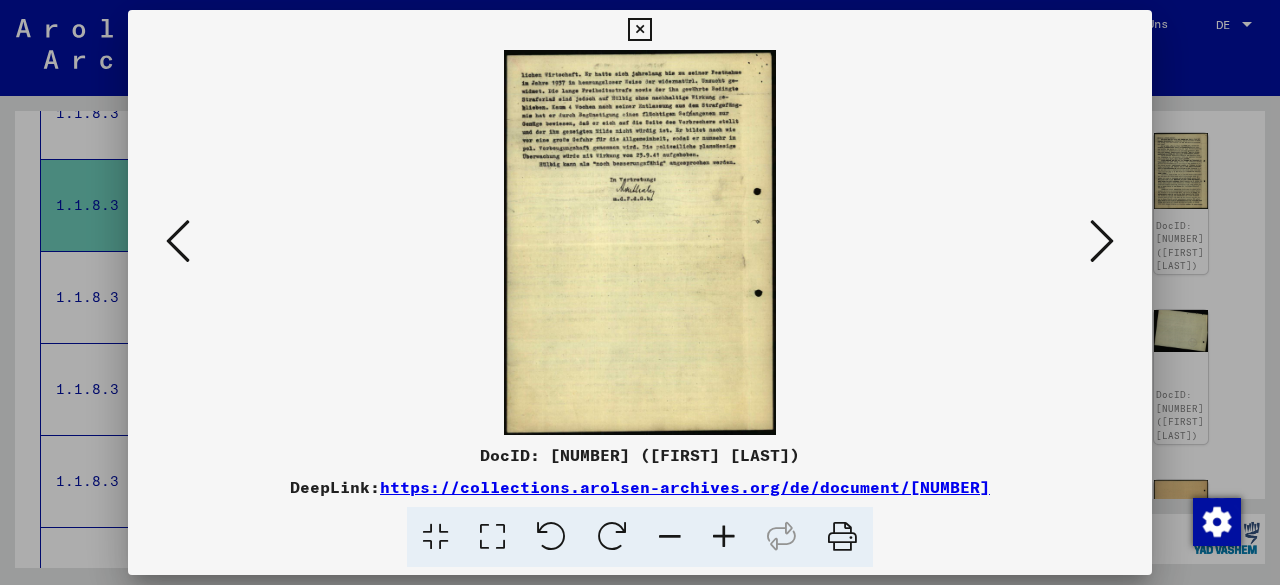 click at bounding box center (639, 30) 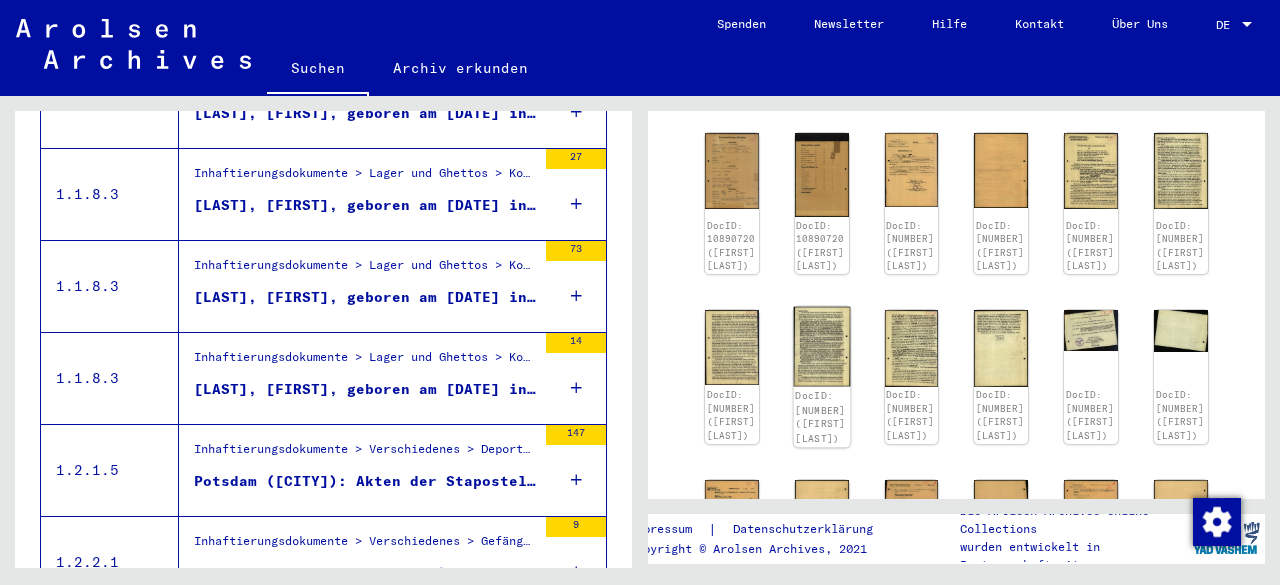 scroll, scrollTop: 828, scrollLeft: 0, axis: vertical 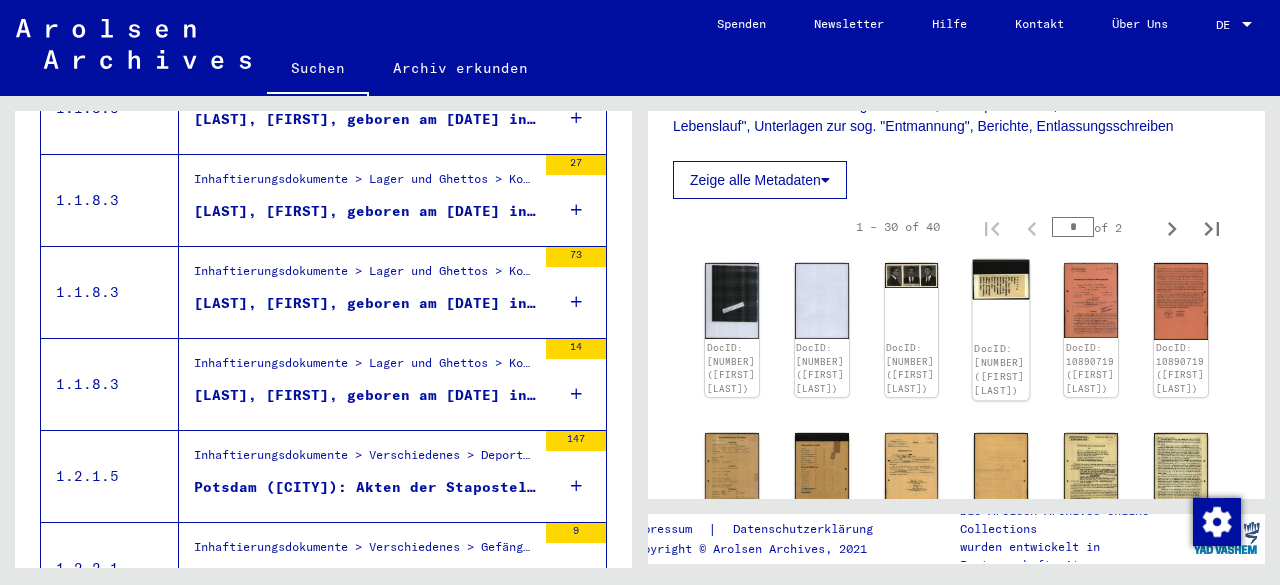 click on "DocID: [NUMBER] ([FIRST] [LAST])" 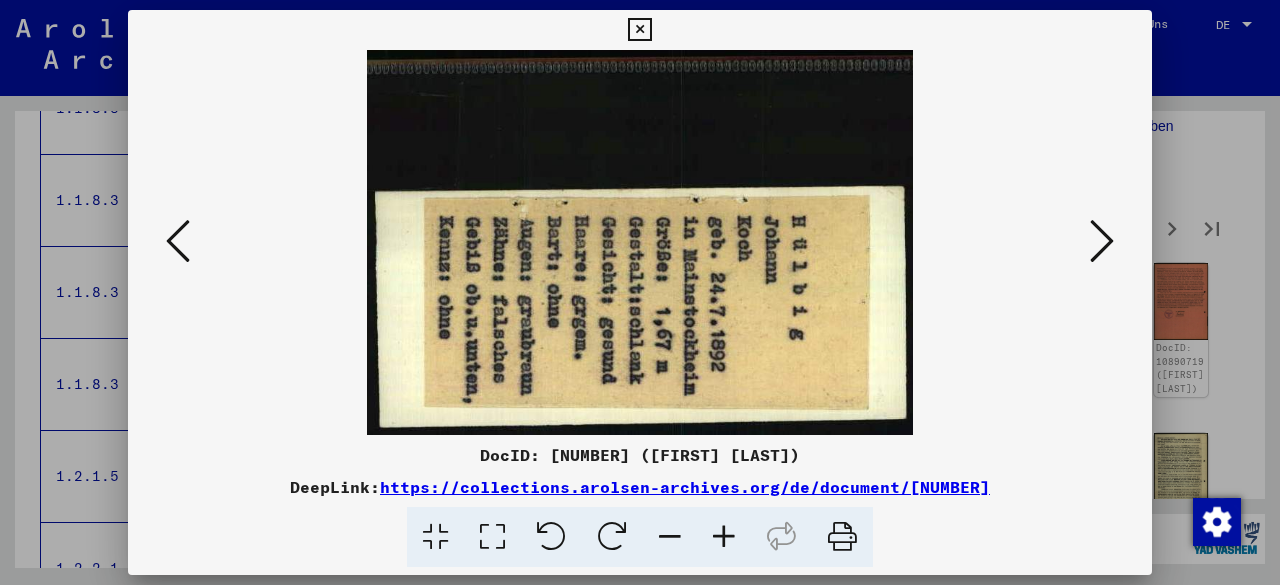 click at bounding box center [1102, 242] 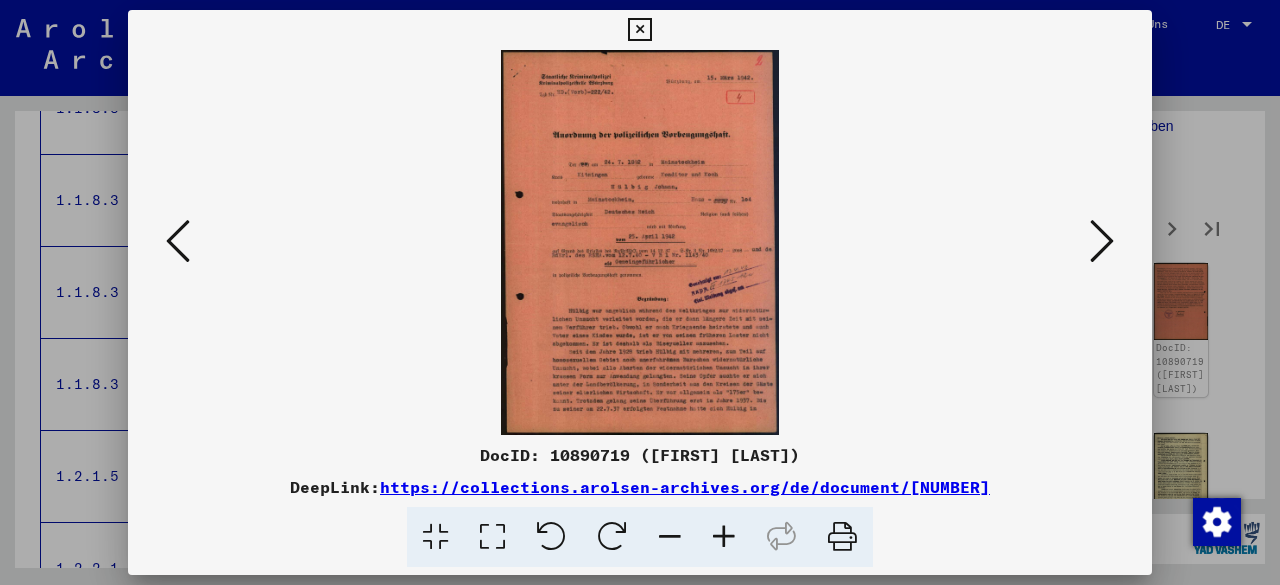 click at bounding box center (1102, 241) 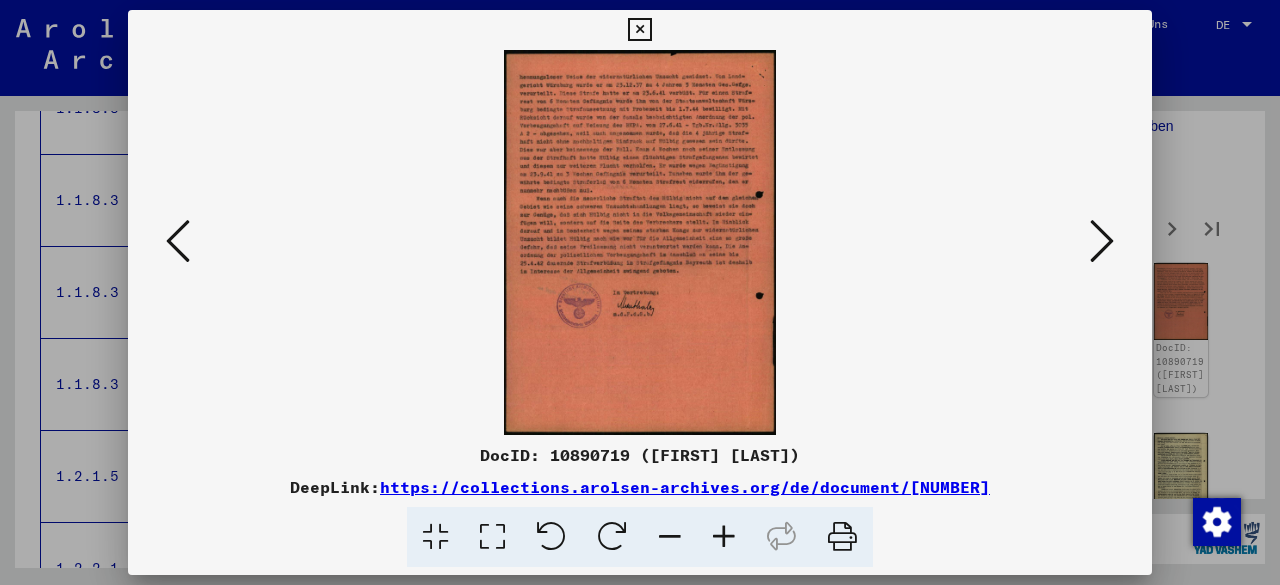 click at bounding box center [178, 242] 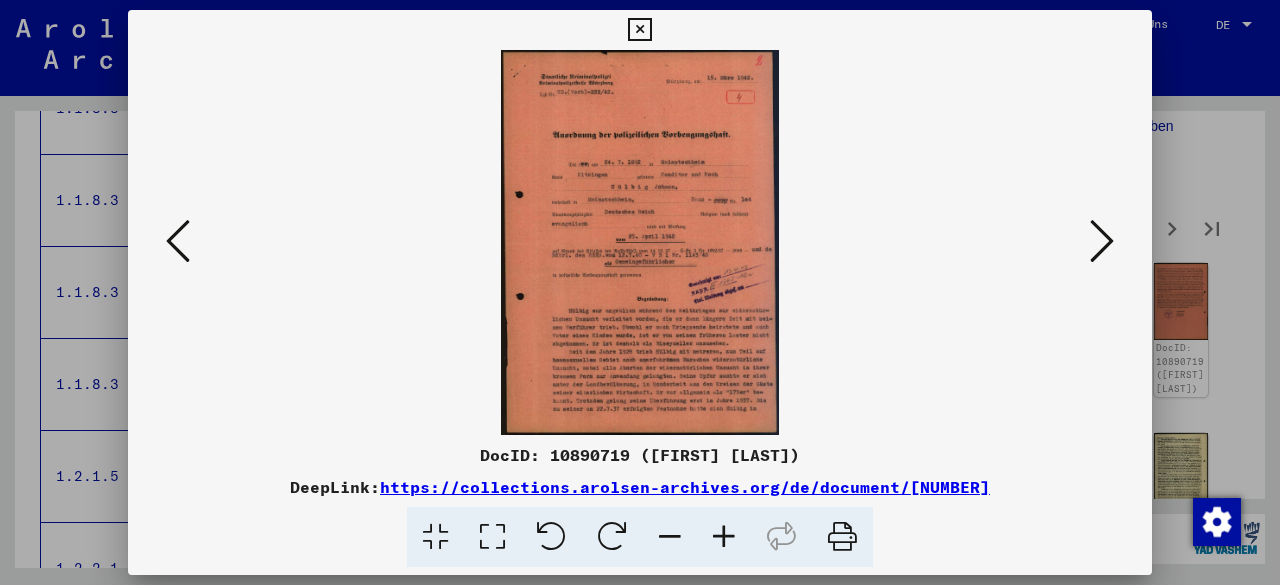 click at bounding box center (640, 242) 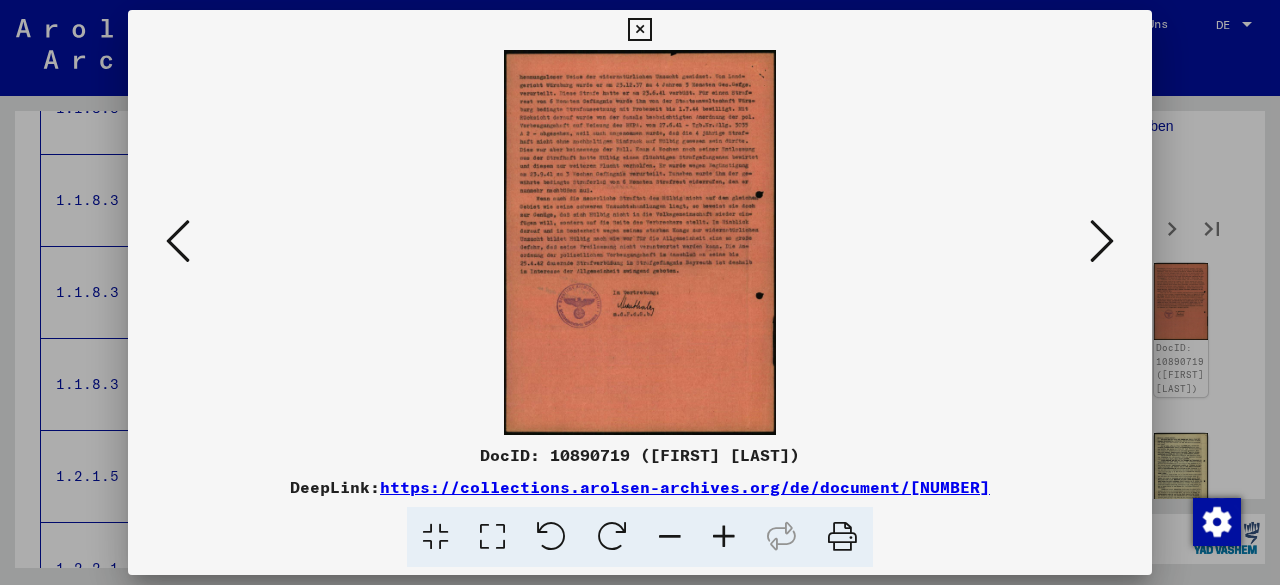 click at bounding box center (1102, 241) 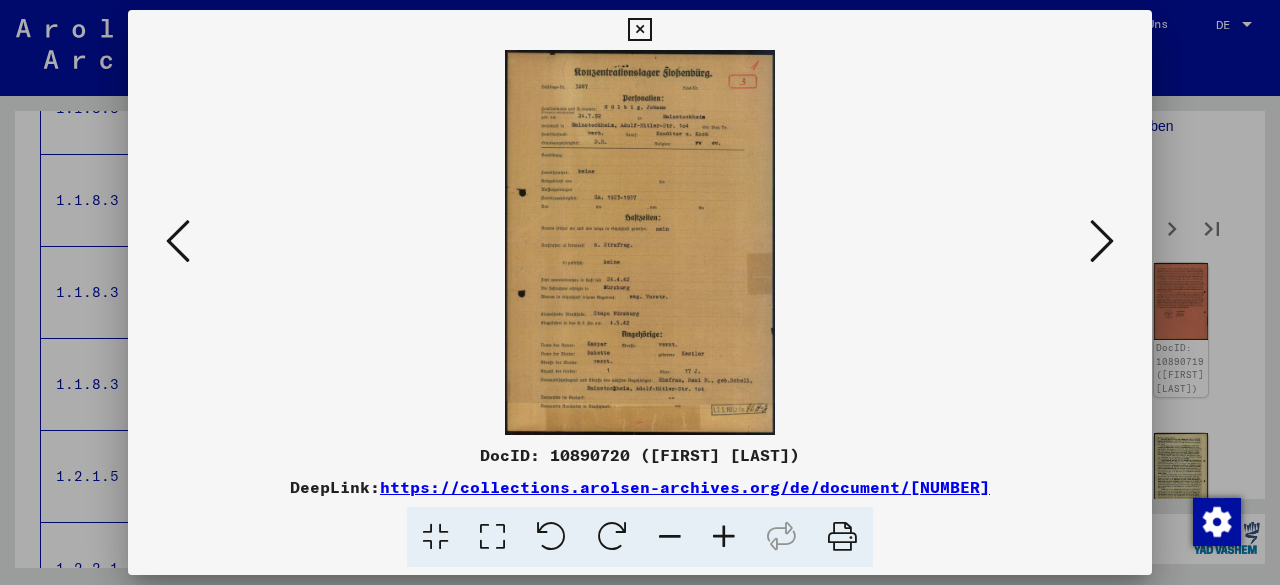 click at bounding box center [1102, 241] 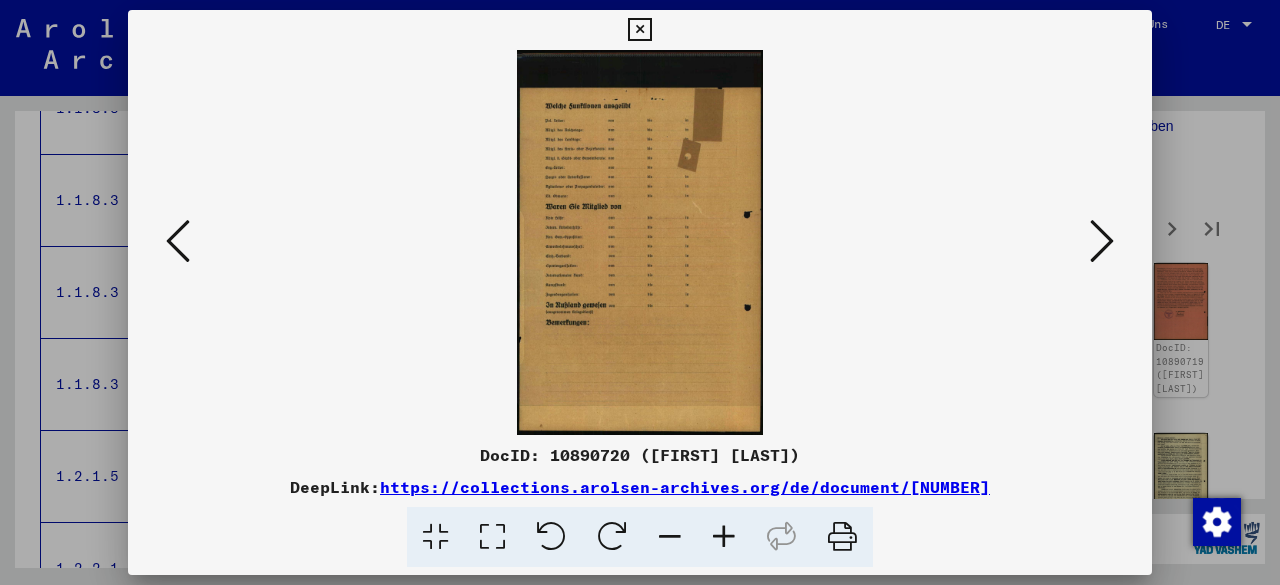 click at bounding box center (1102, 241) 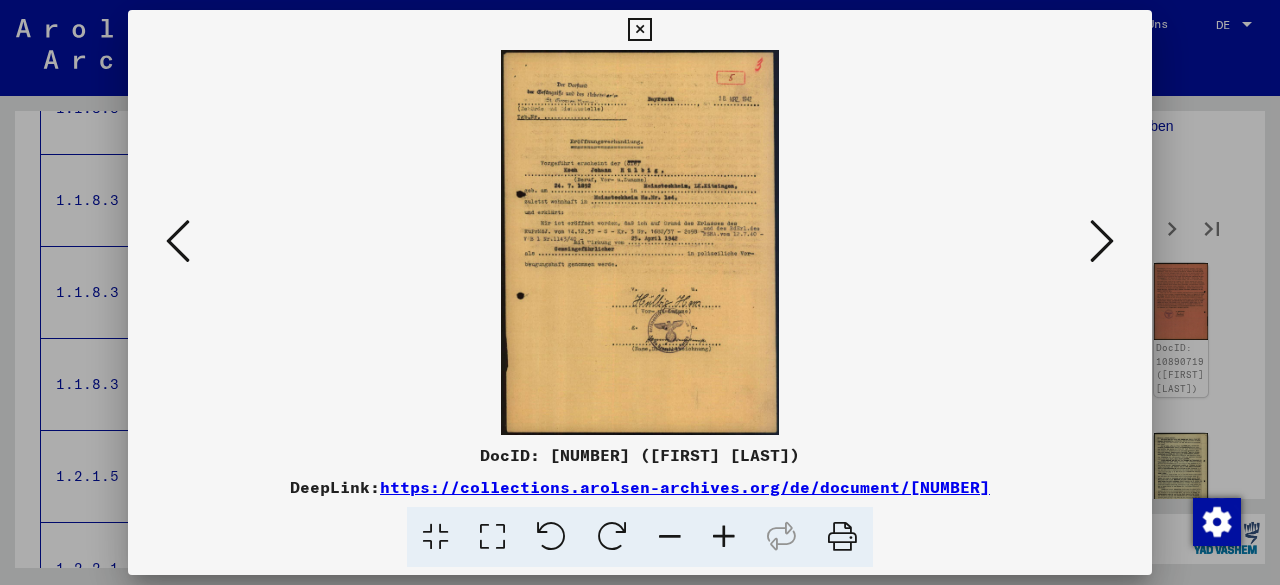 click at bounding box center [1102, 241] 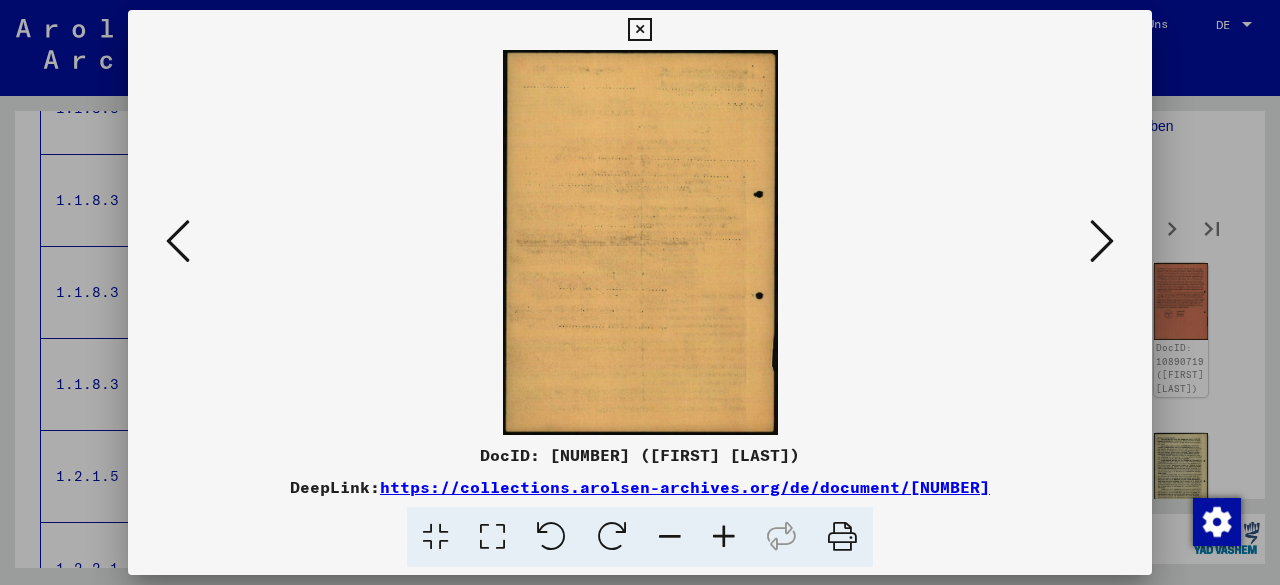 click at bounding box center [1102, 241] 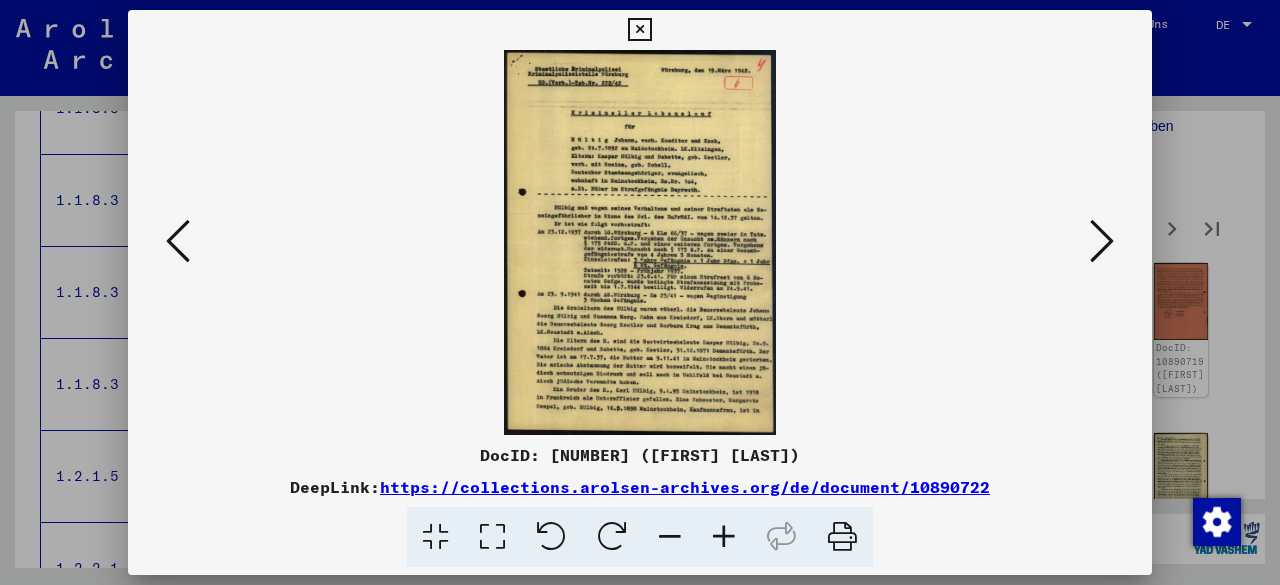 click at bounding box center (639, 30) 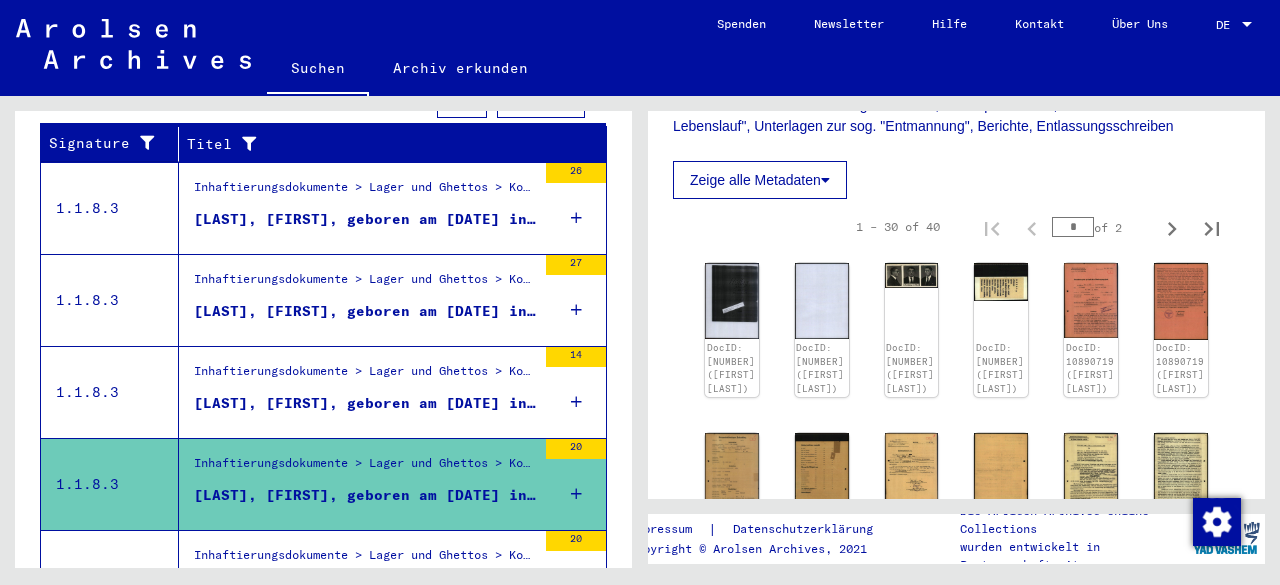 scroll, scrollTop: 328, scrollLeft: 0, axis: vertical 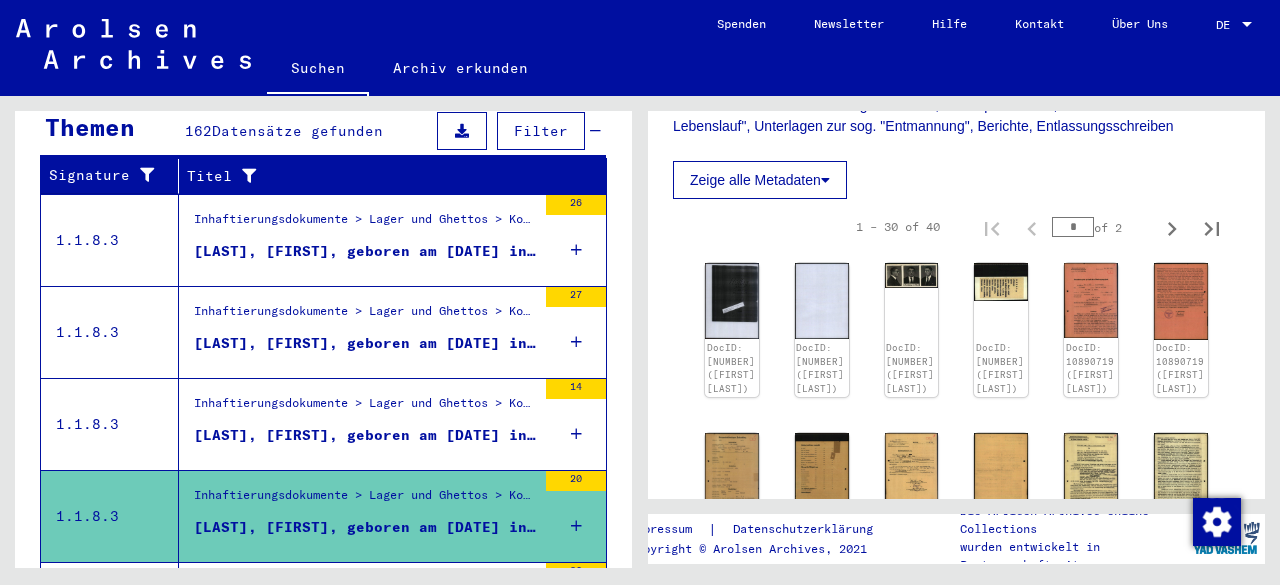 click on "Inhaftierungsdokumente > Lager und Ghettos > Konzentrationslager Flossenbürg > Individuelle Unterlagen Männer Flossenbürg > Flossenbürg Gestapo Personalakten, Männer > Flossenbürg Gestapo Personalakten, Männer Nachnamen A-L" at bounding box center [365, 316] 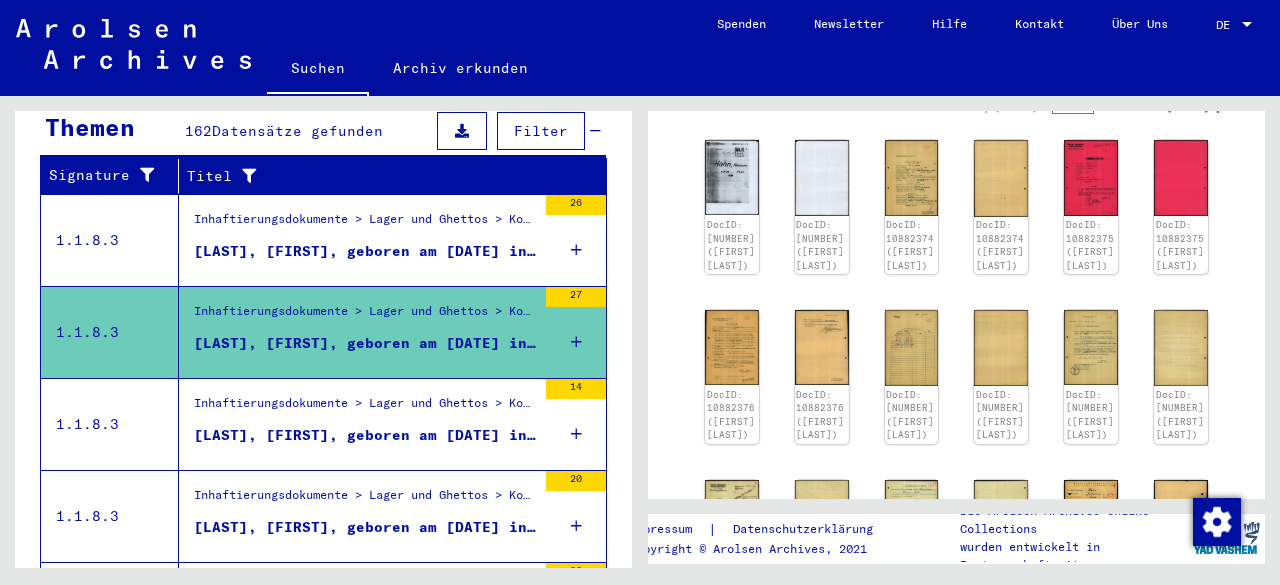scroll, scrollTop: 600, scrollLeft: 0, axis: vertical 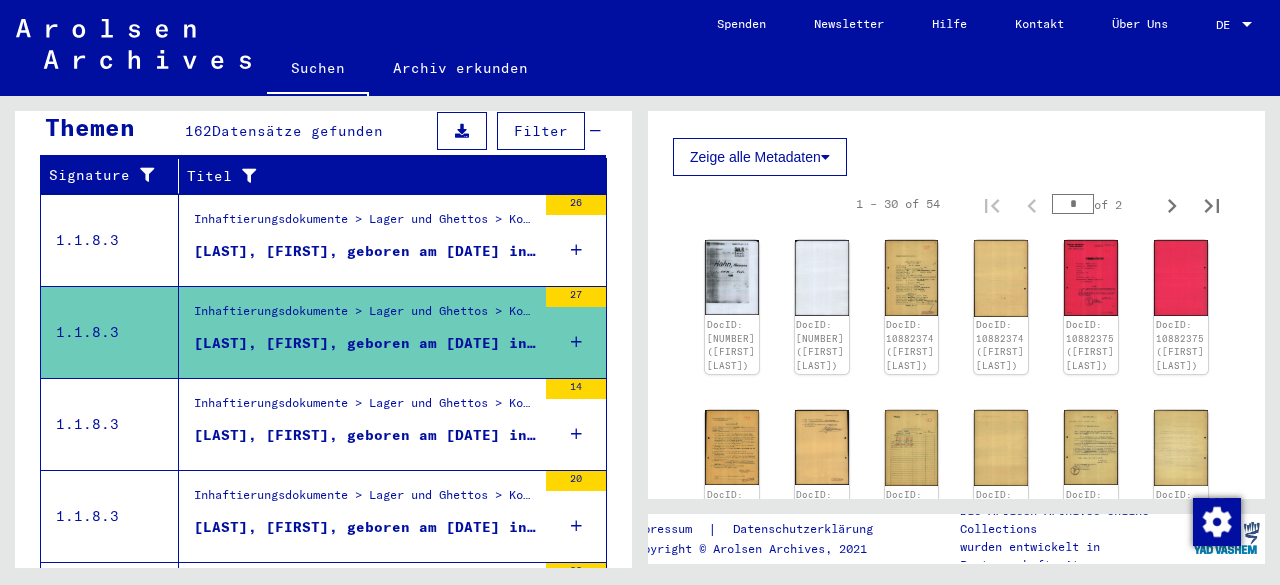 click on "Inhaftierungsdokumente > Lager und Ghettos > Konzentrationslager Flossenbürg > Individuelle Unterlagen Männer Flossenbürg > Flossenbürg Gestapo Personalakten, Männer > Flossenbürg Gestapo Personalakten, Männer Nachnamen A-L [LAST], [FIRST], geboren am [DATE] in [CITY]" at bounding box center [357, 240] 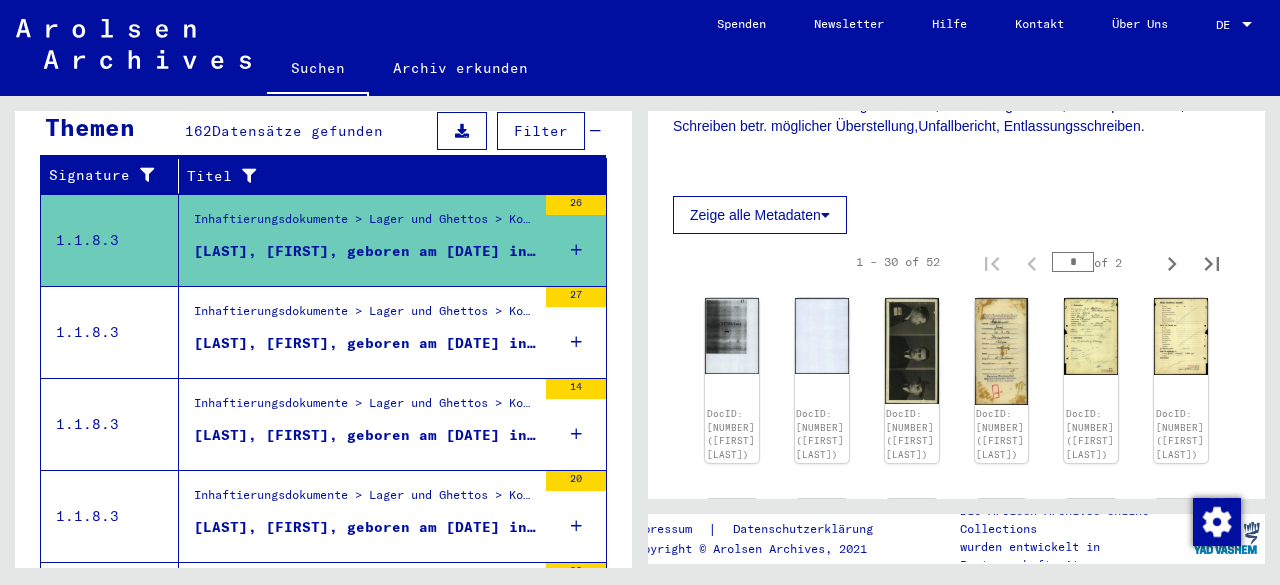 scroll, scrollTop: 600, scrollLeft: 0, axis: vertical 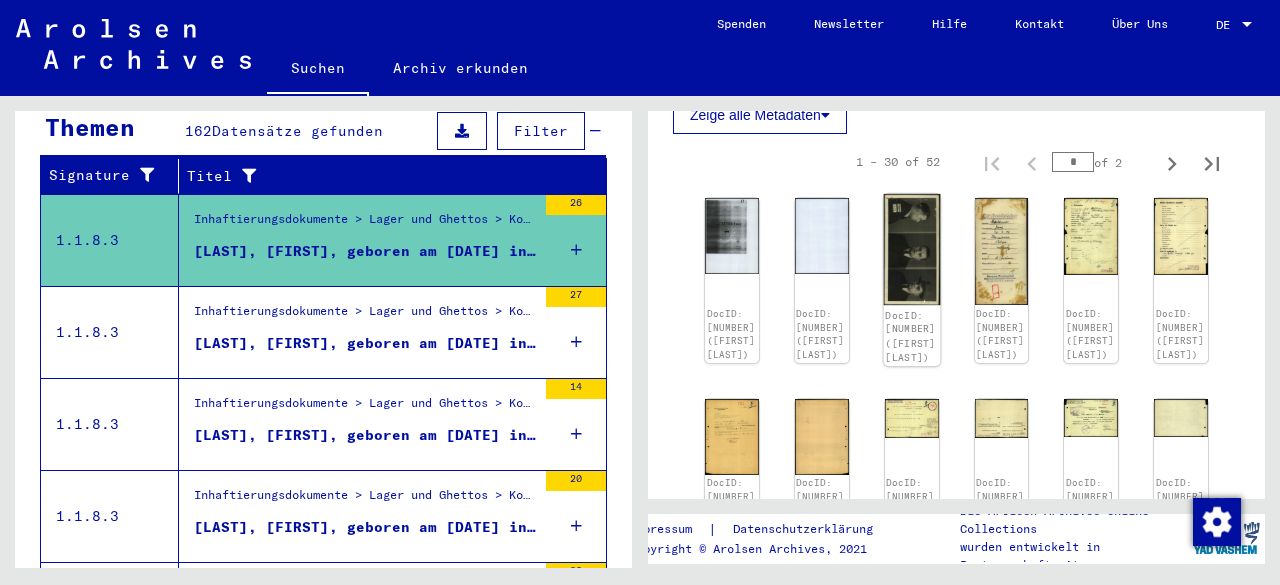 click 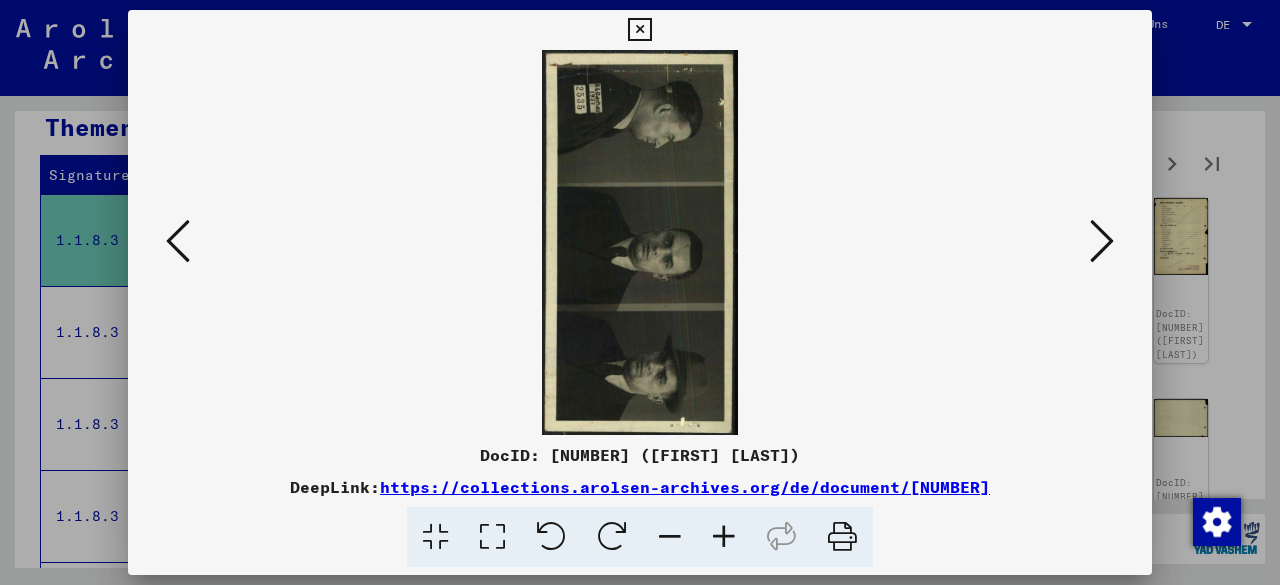 click at bounding box center (639, 30) 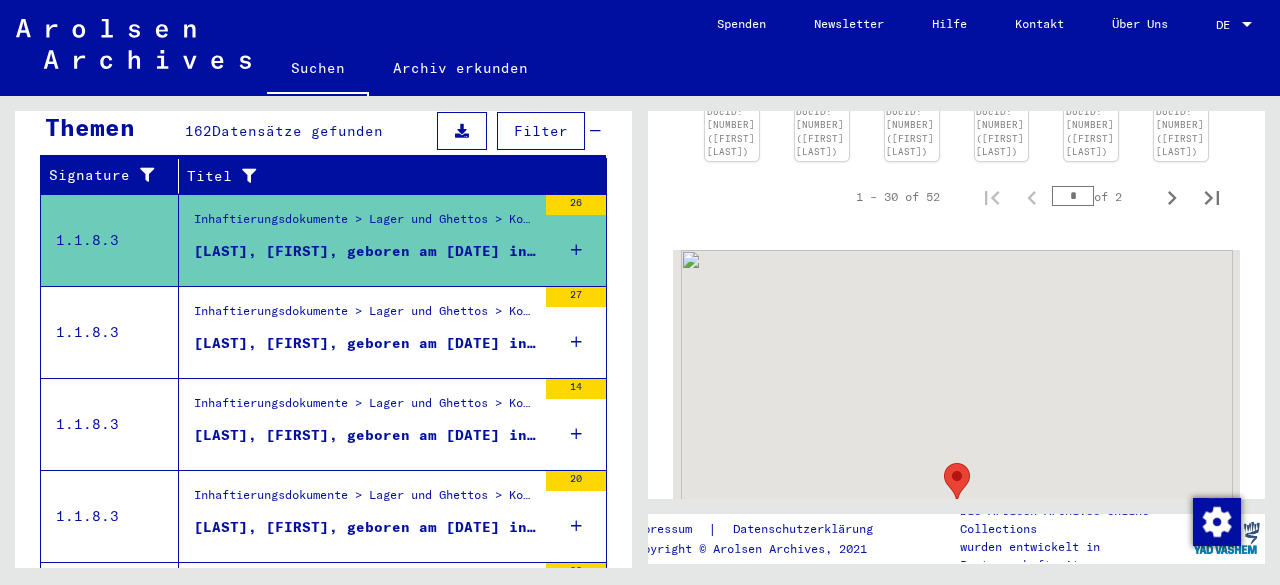 scroll, scrollTop: 1500, scrollLeft: 0, axis: vertical 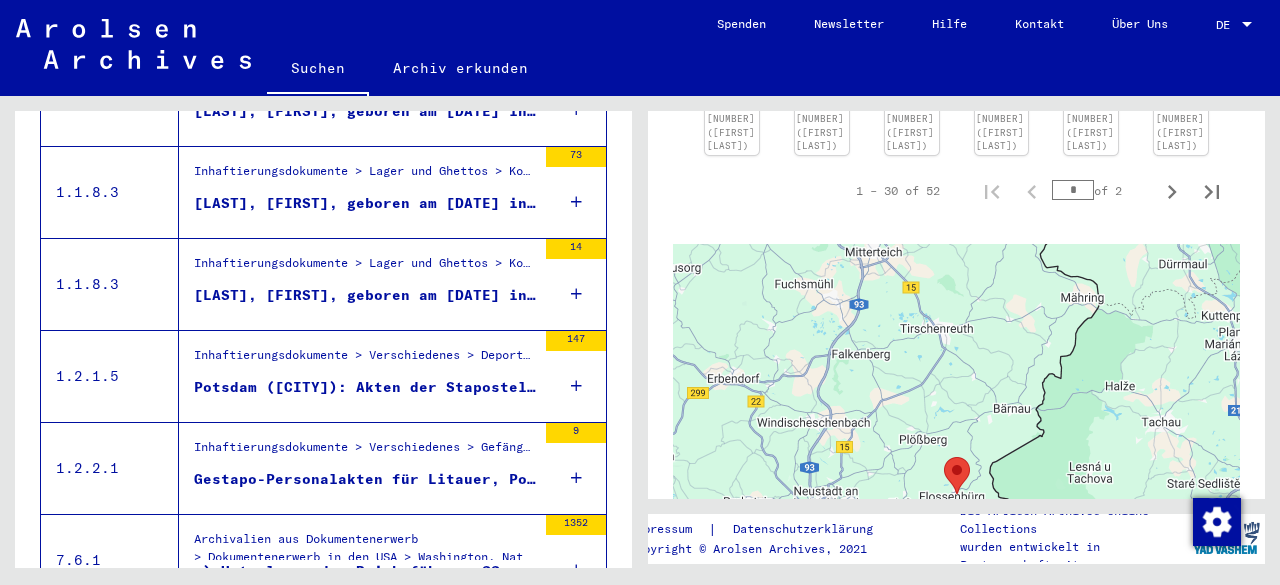 click on "Gestapo-Personalakten für Litauer, Polen, Spanier, Staatenlose, Slowenen,      Tschechoslowaken, unbekannte Nationalitäten: Vor- und Zwischenblätter -      Inventur" at bounding box center [365, 479] 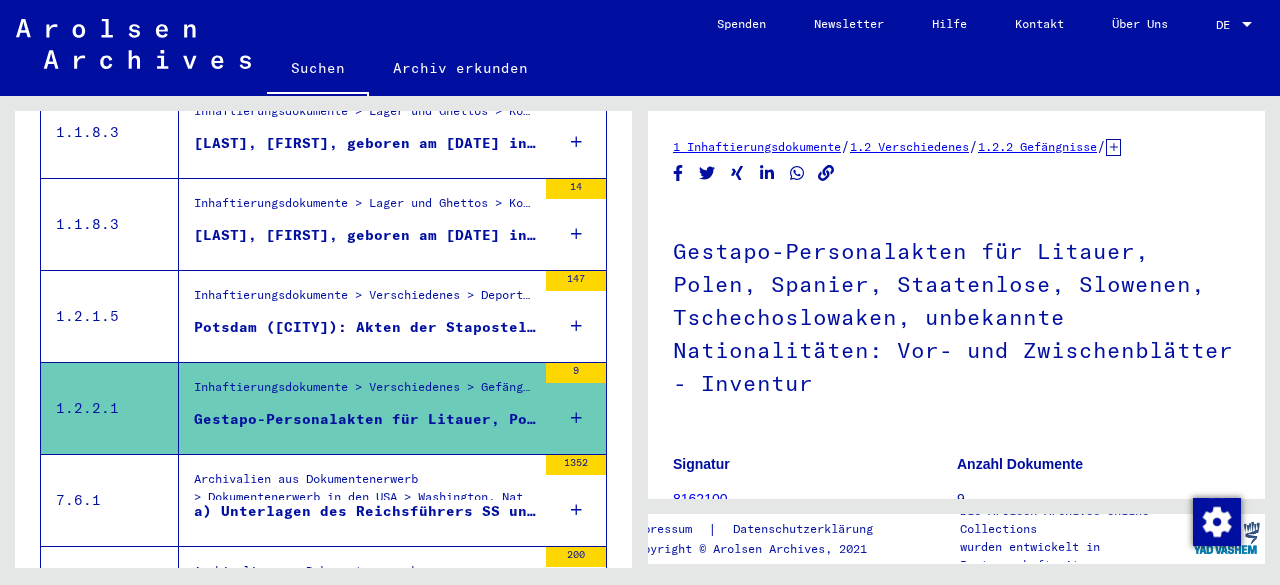 scroll, scrollTop: 1028, scrollLeft: 0, axis: vertical 